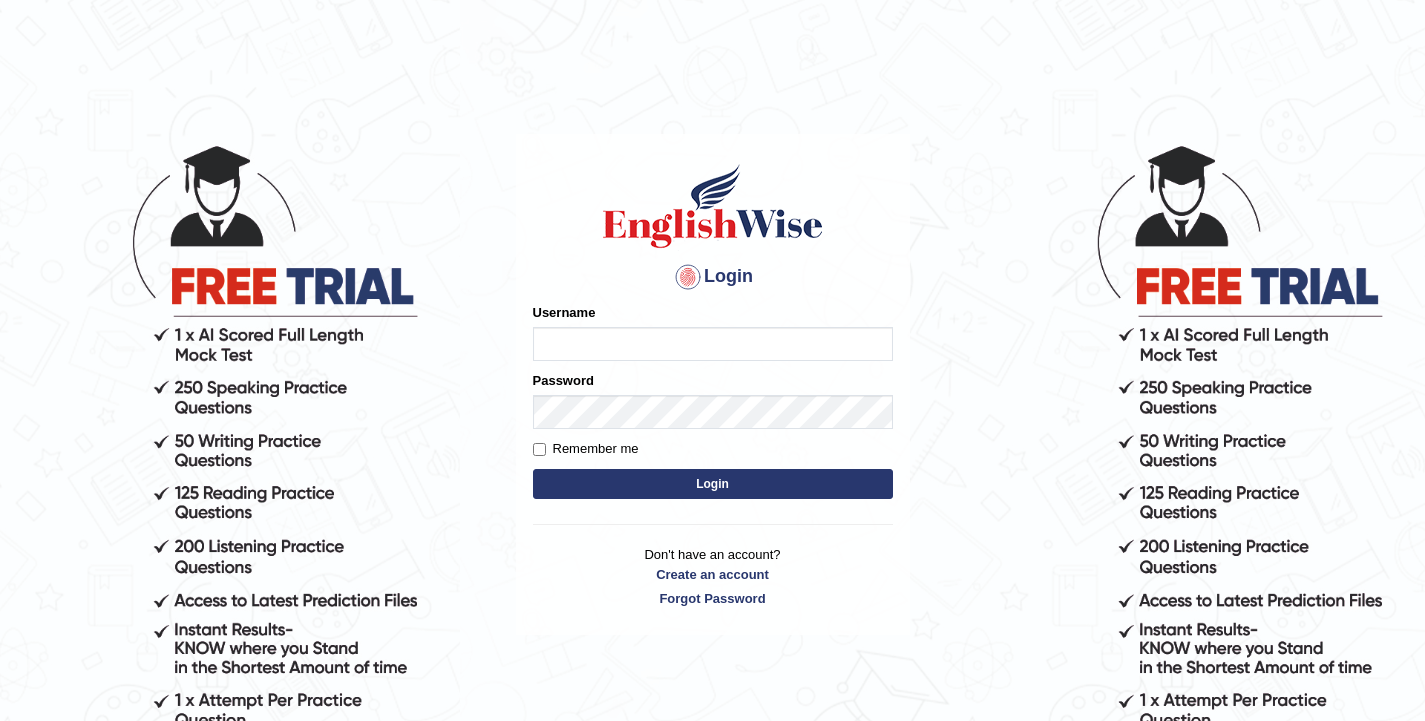 scroll, scrollTop: 0, scrollLeft: 0, axis: both 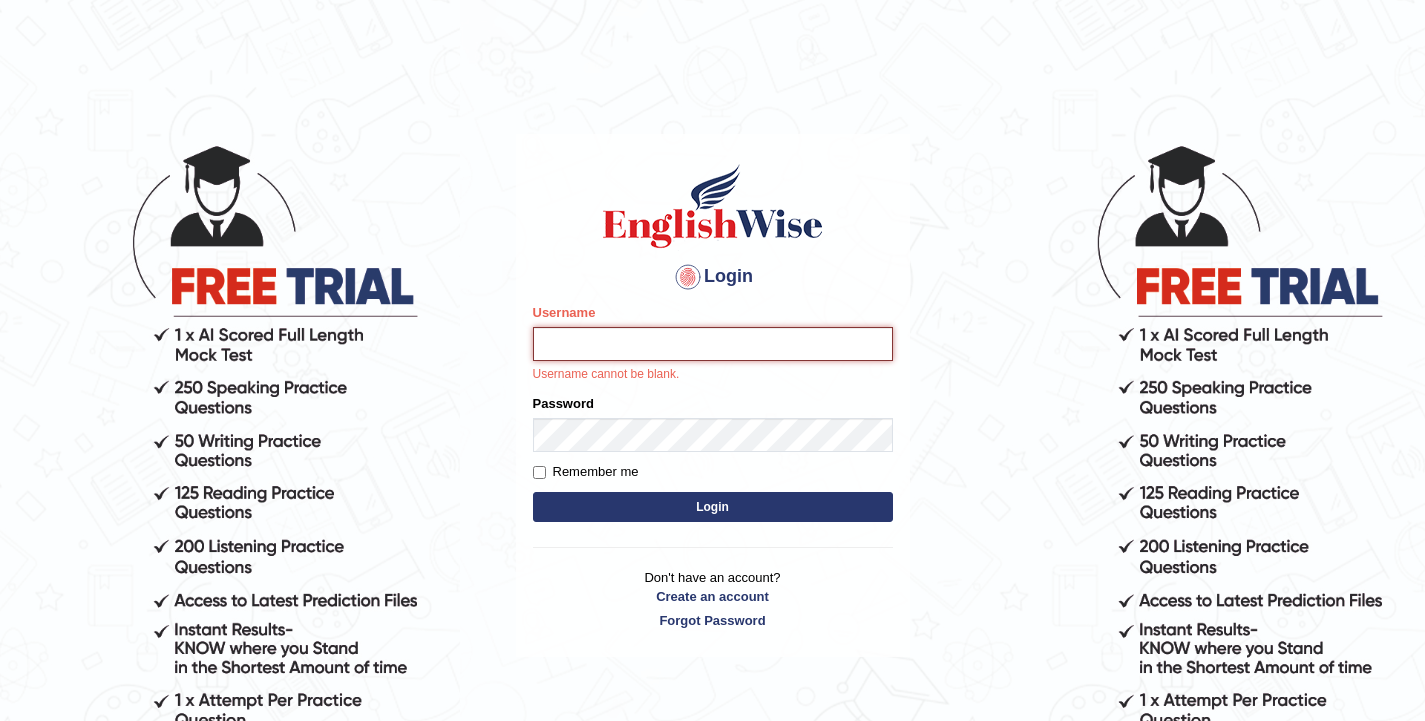 click on "Username" at bounding box center (713, 344) 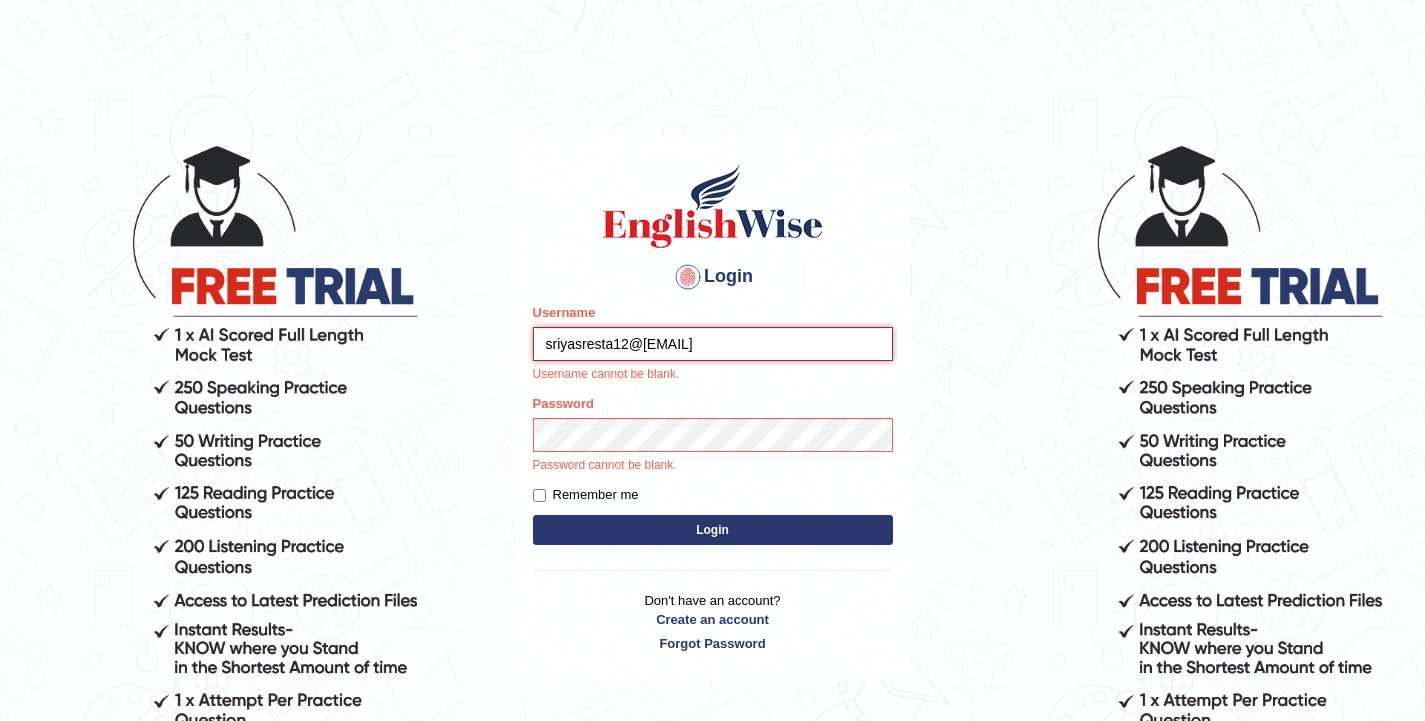 type on "[EMAIL]" 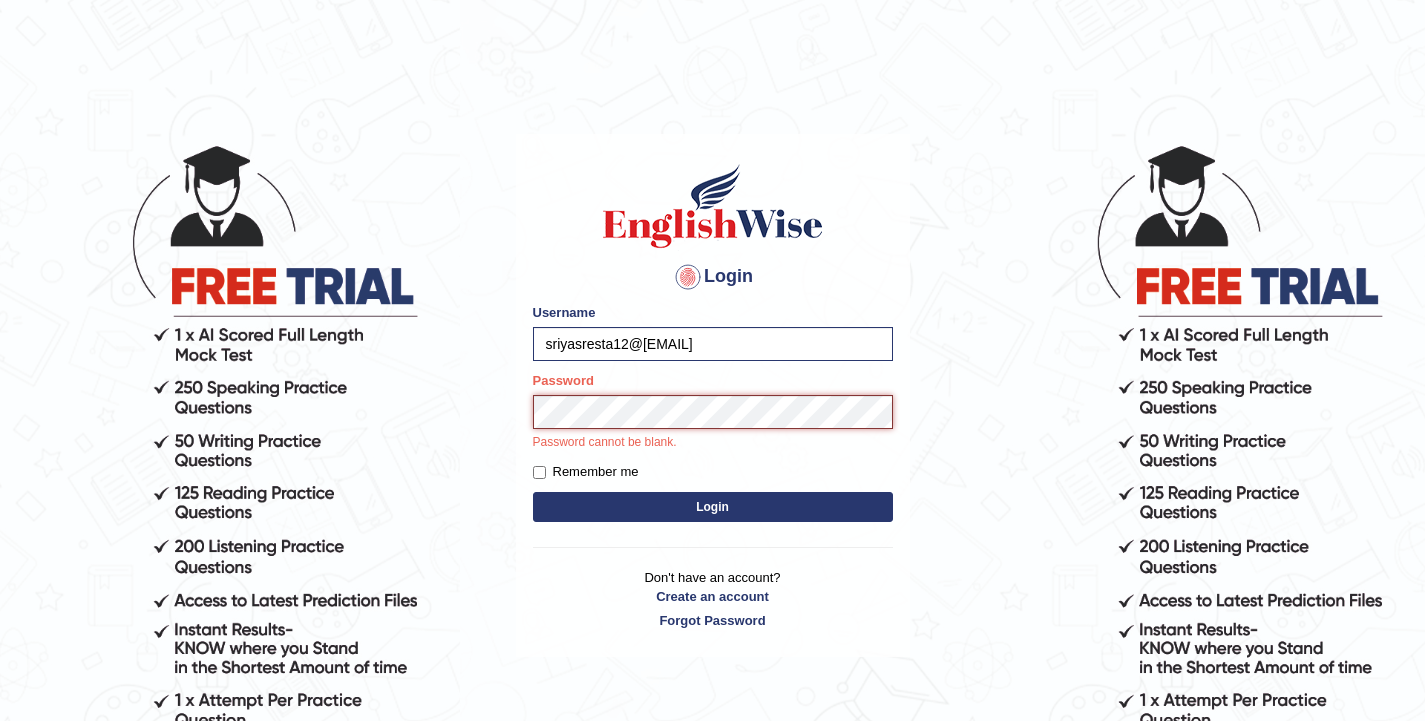 click on "Login" at bounding box center (713, 507) 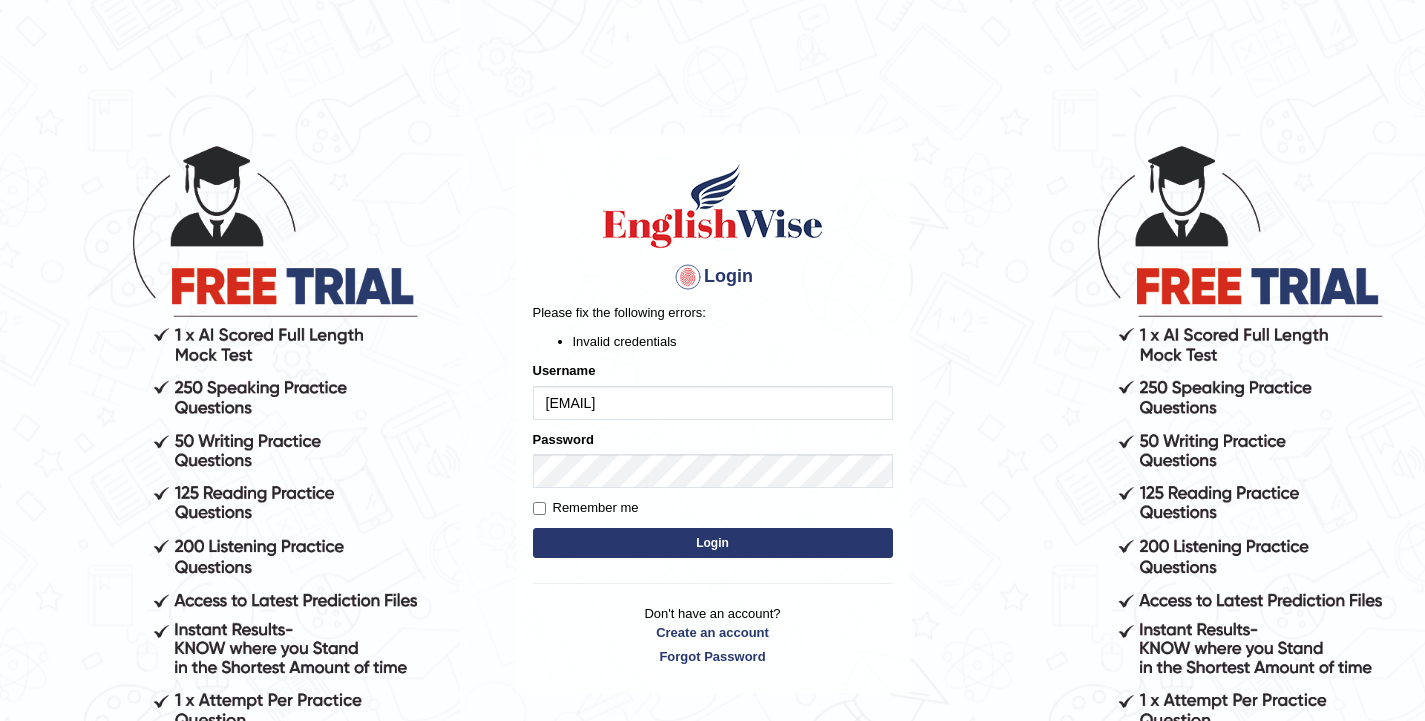 scroll, scrollTop: 0, scrollLeft: 0, axis: both 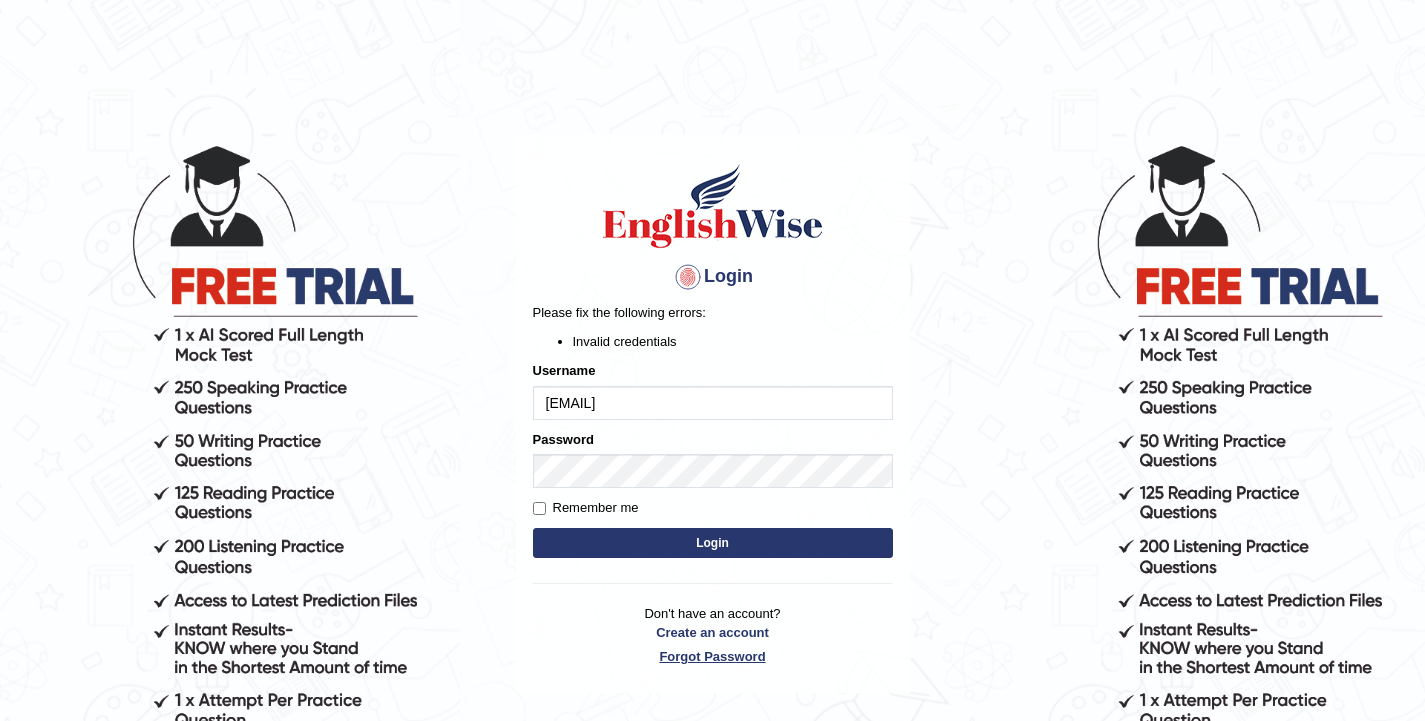 click on "Forgot Password" at bounding box center (713, 656) 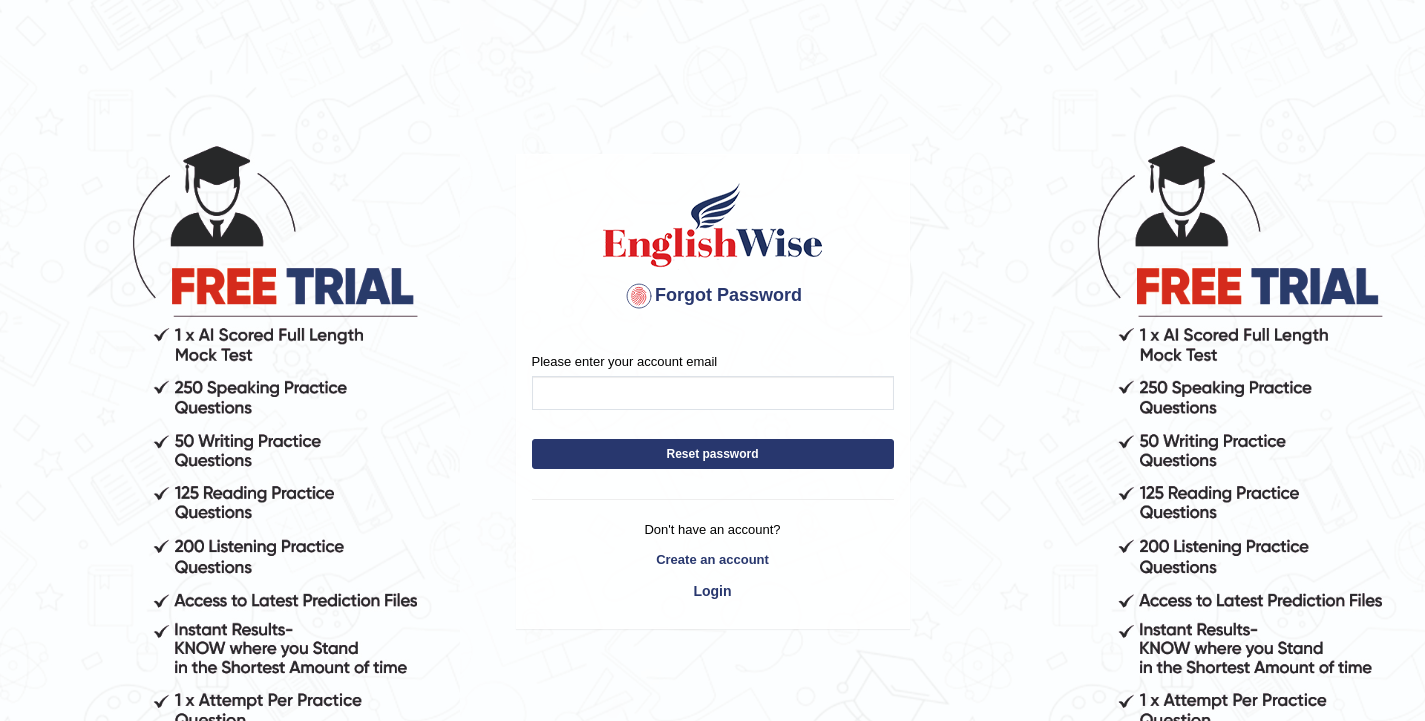 scroll, scrollTop: 0, scrollLeft: 0, axis: both 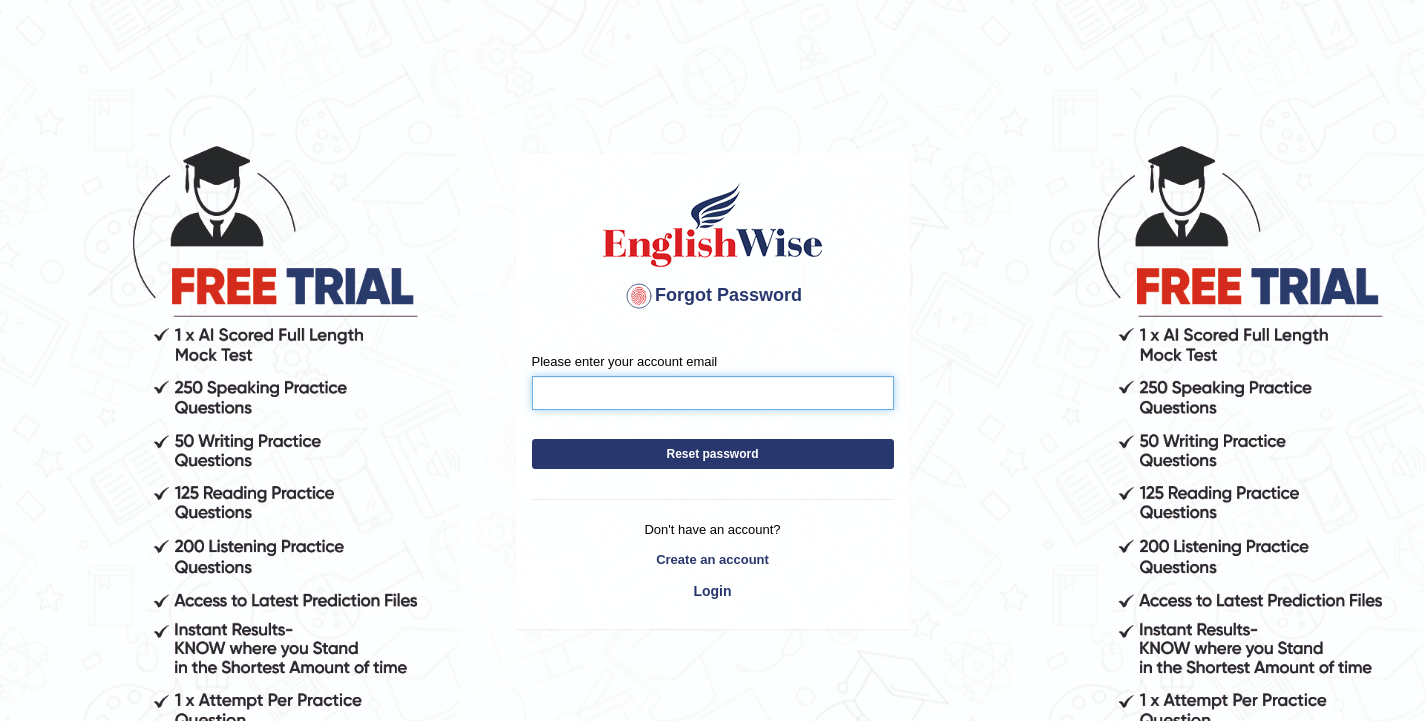 click on "Please enter your account email" at bounding box center (713, 393) 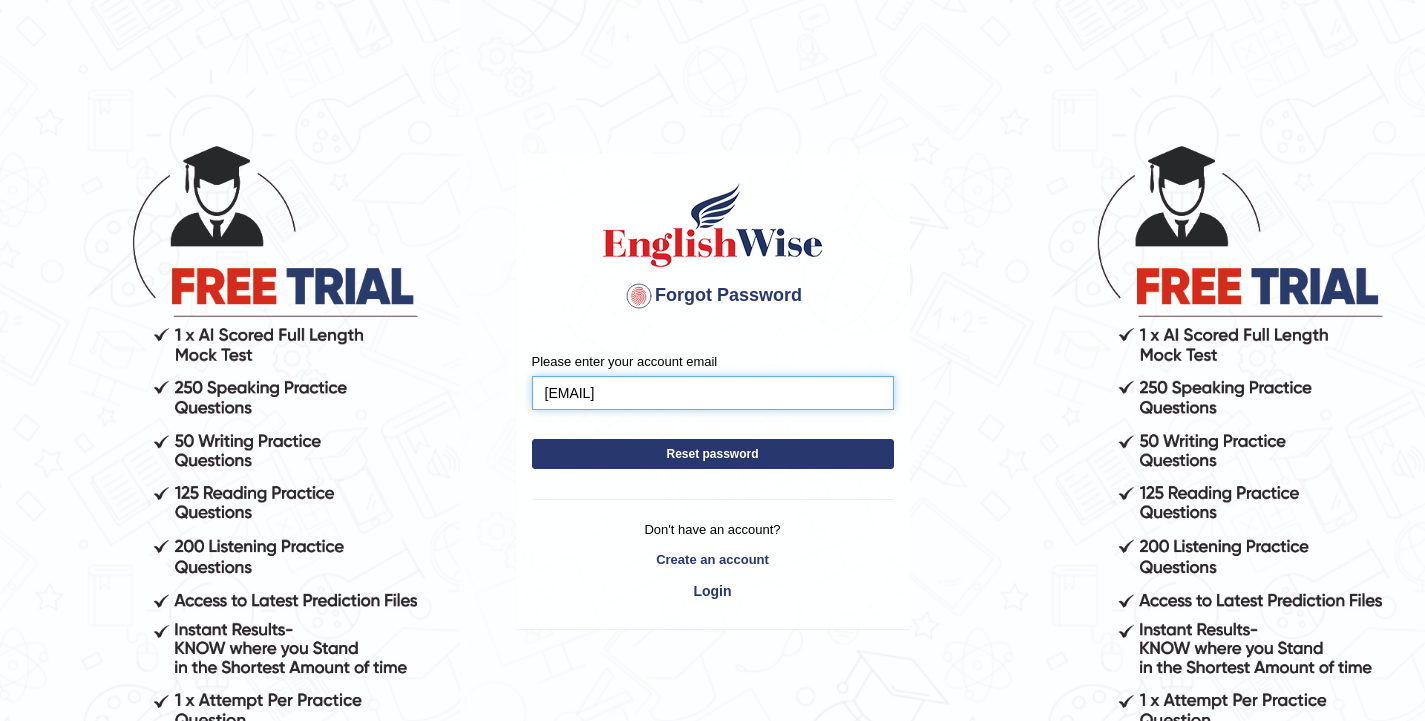 type on "[EMAIL]" 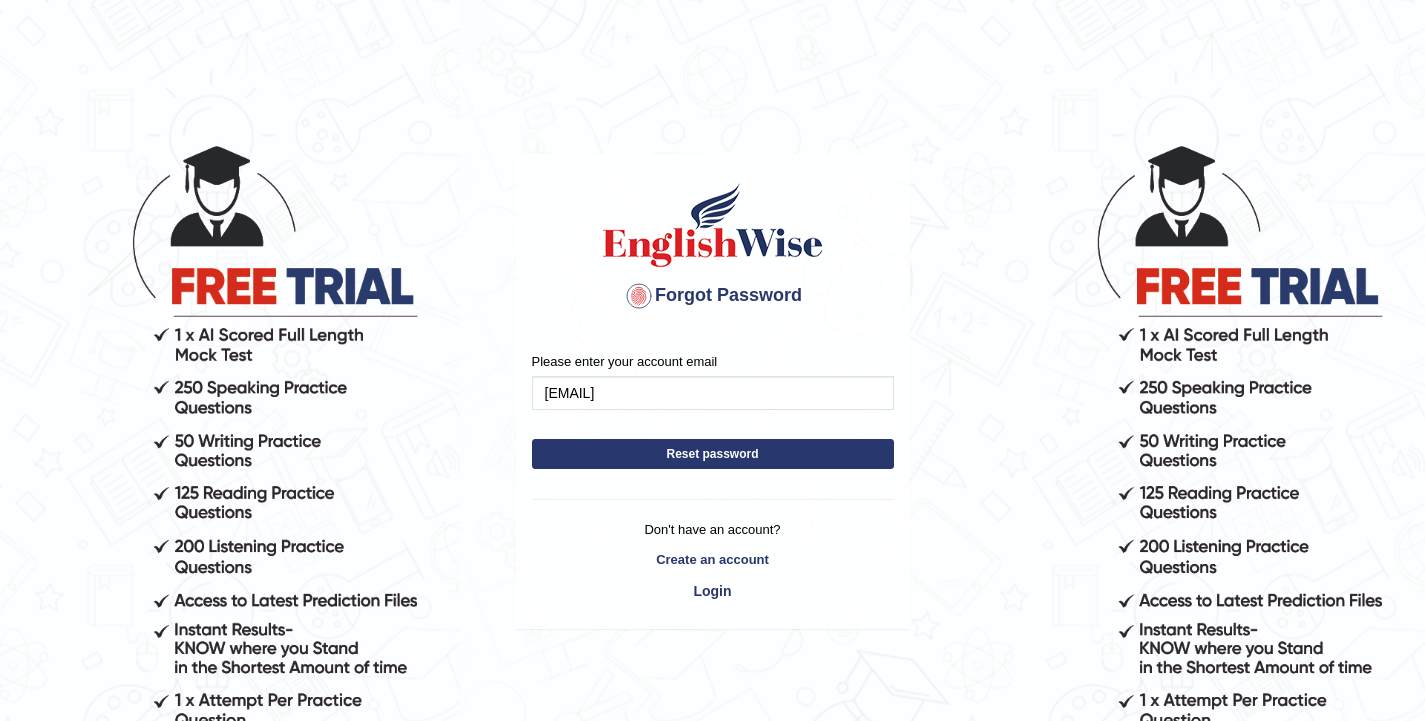 click on "Reset password" at bounding box center [713, 454] 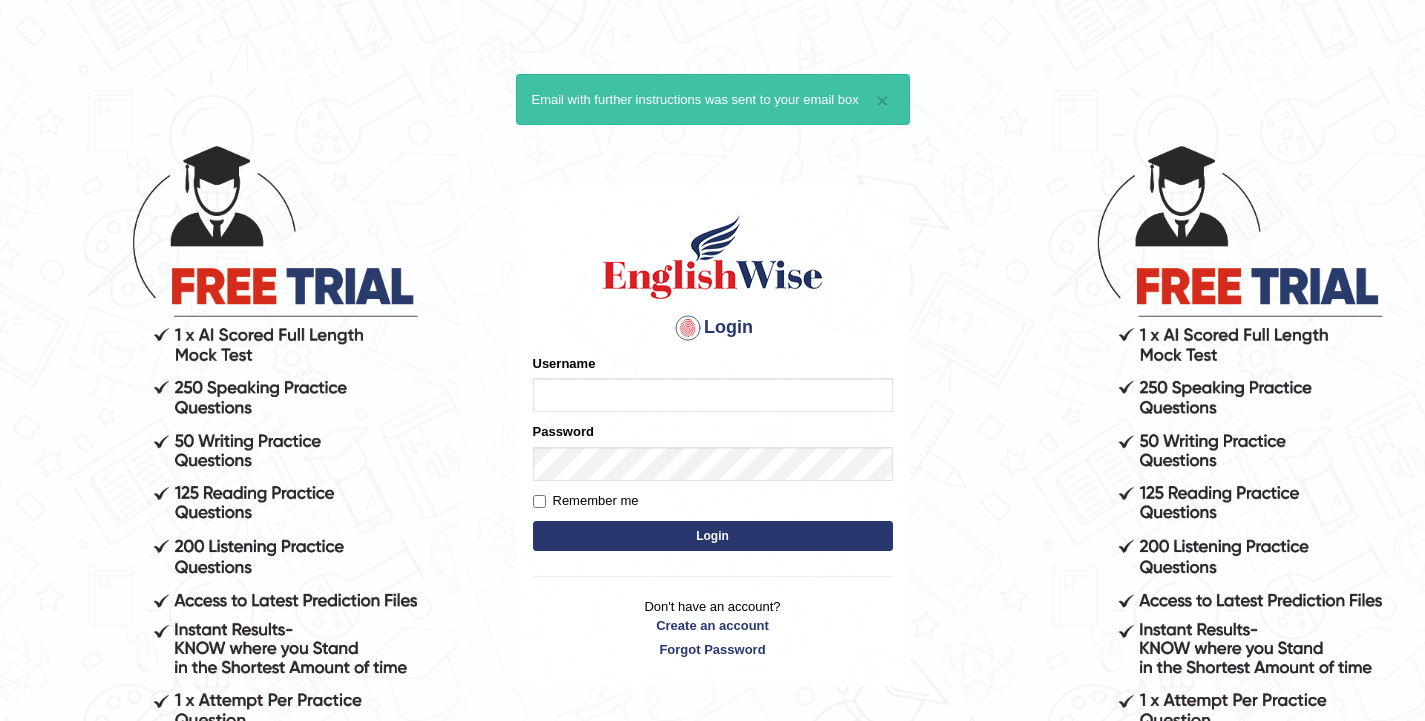 scroll, scrollTop: 0, scrollLeft: 0, axis: both 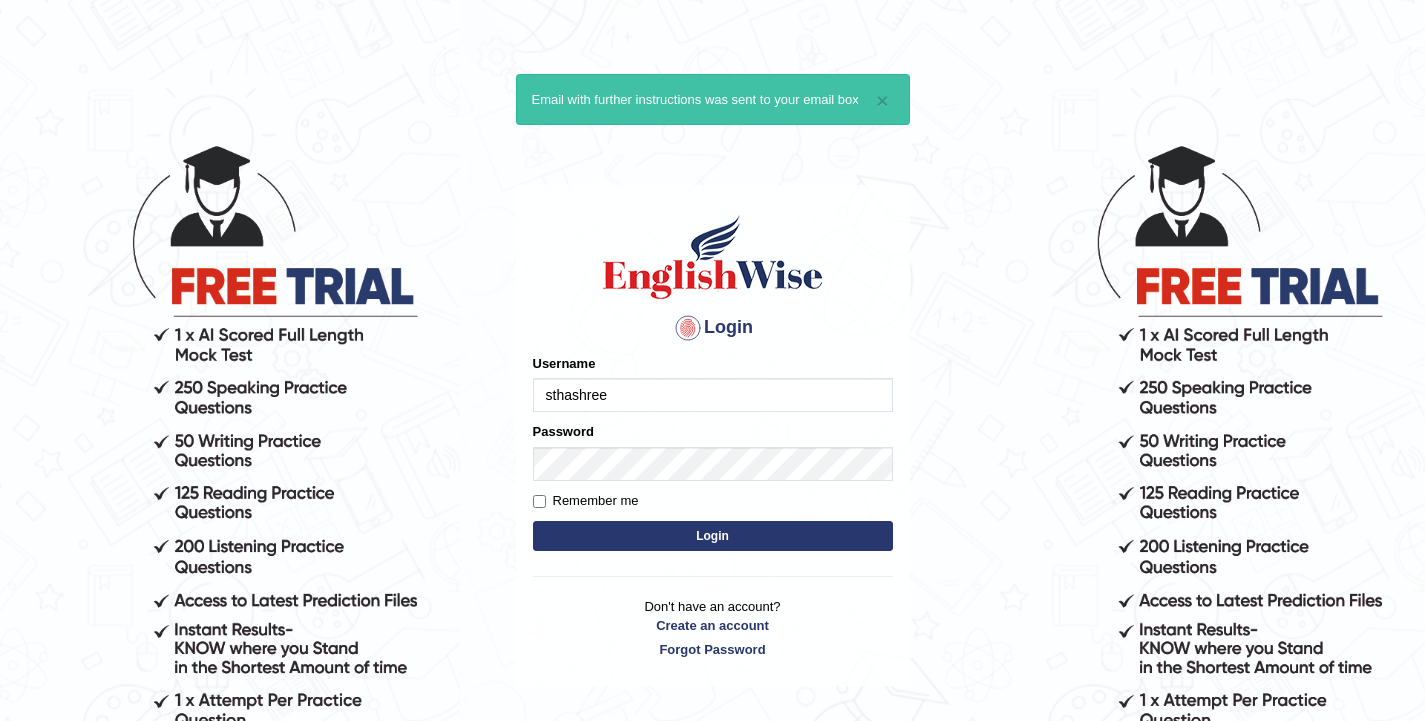 click on "sthashree" at bounding box center (713, 395) 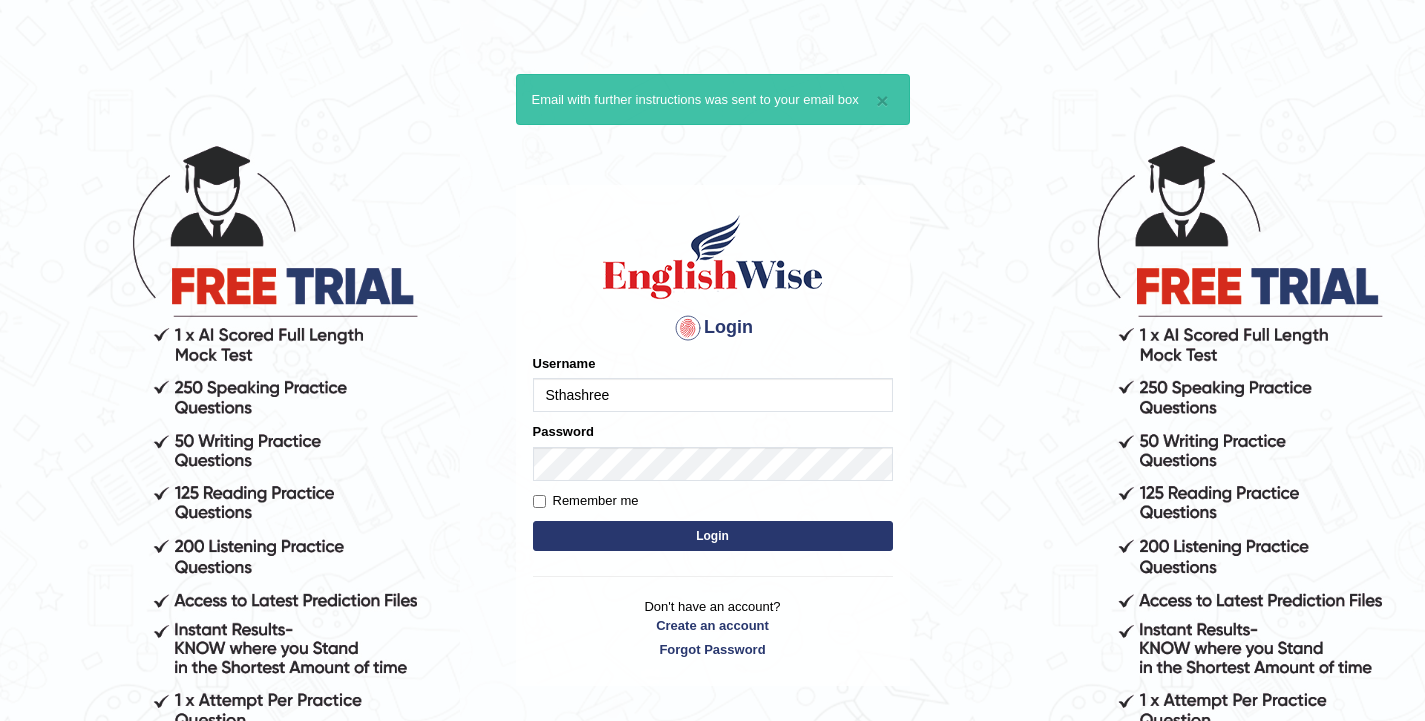 type on "Sthashree" 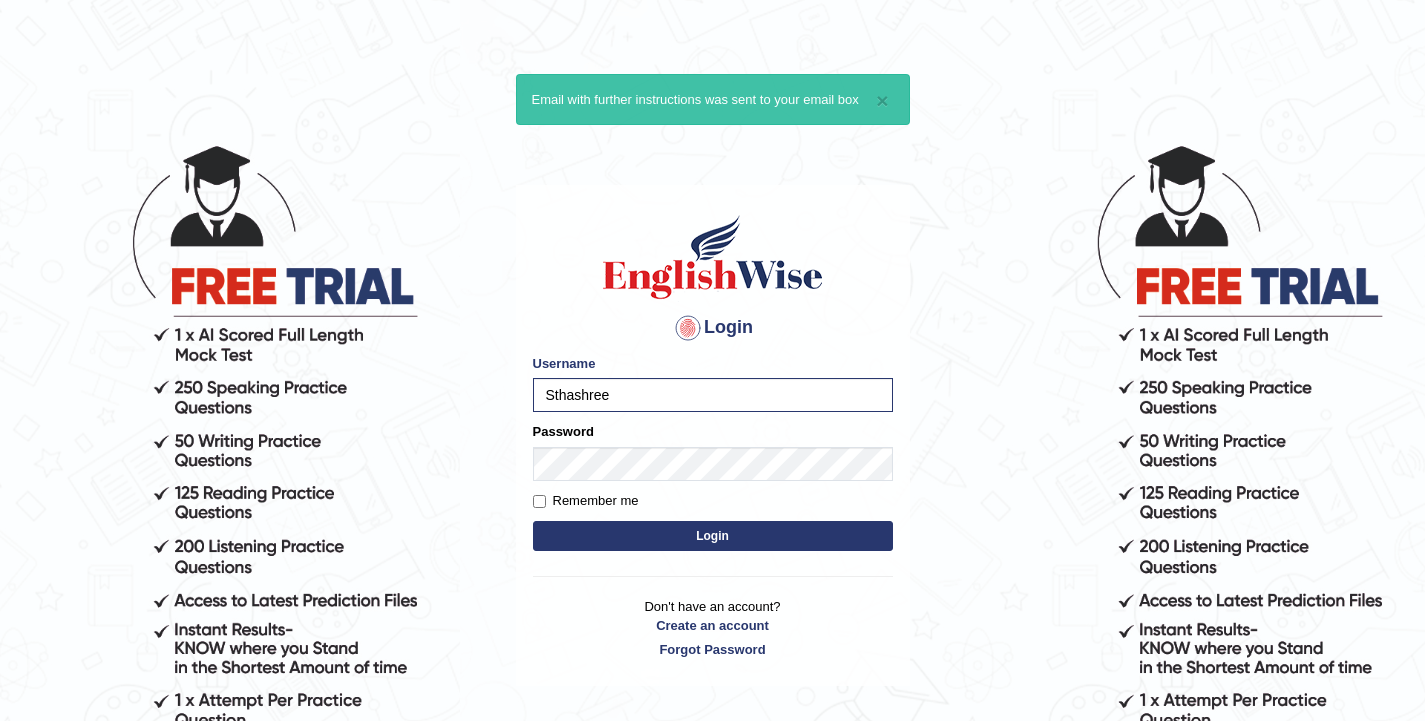 click on "Login" at bounding box center [713, 536] 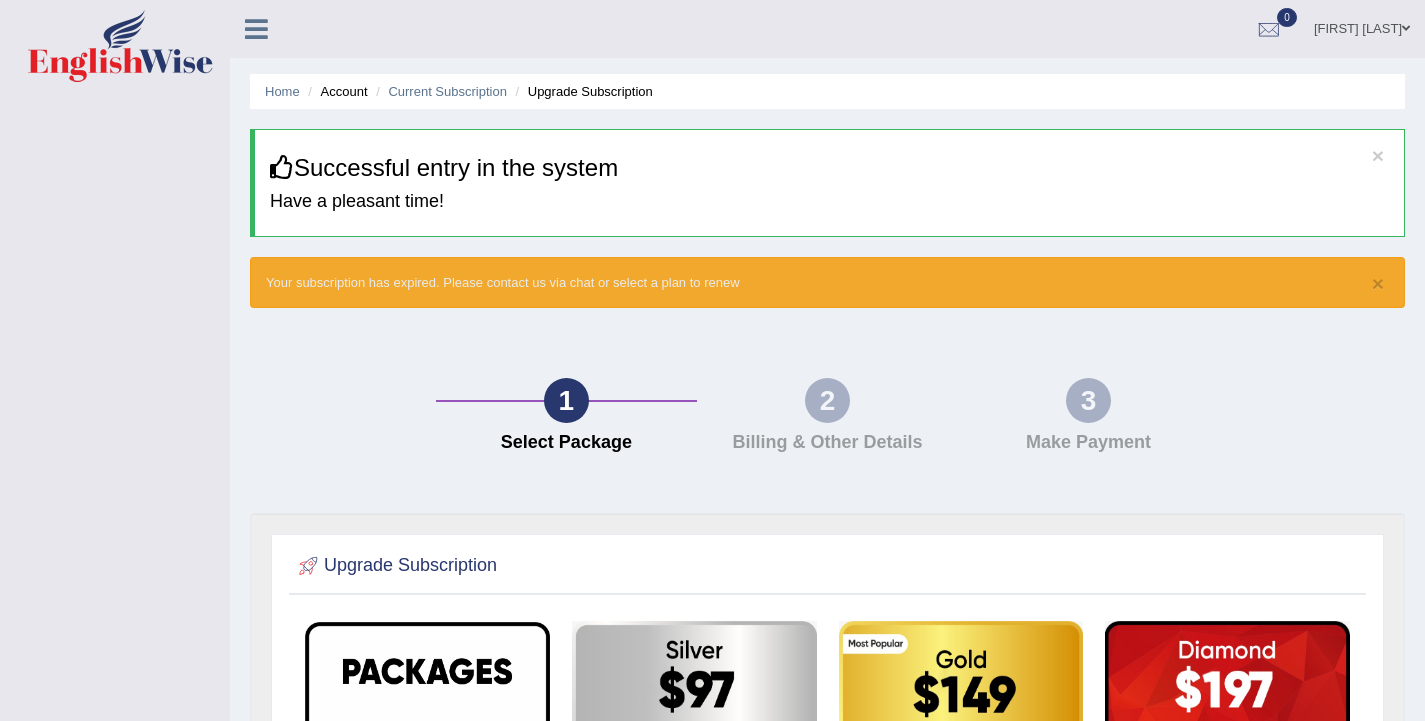 scroll, scrollTop: 0, scrollLeft: 0, axis: both 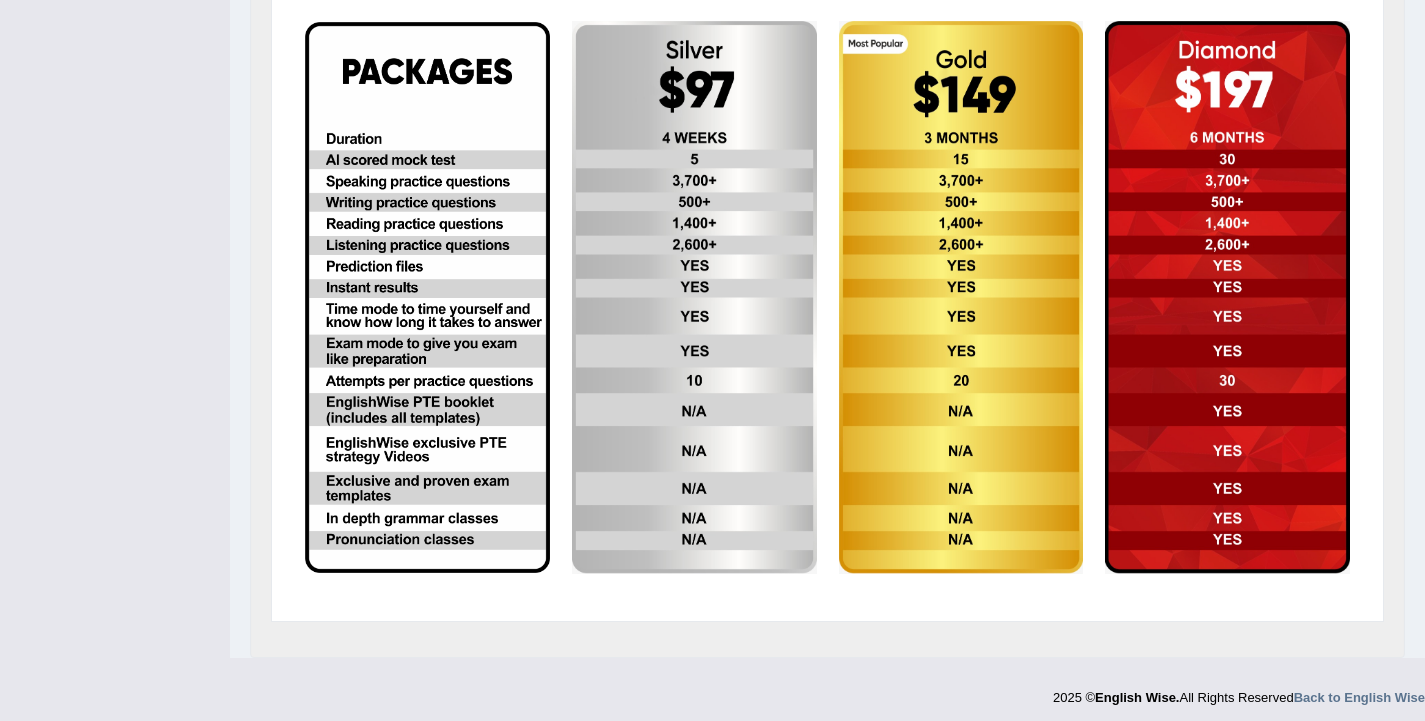 click at bounding box center (427, 297) 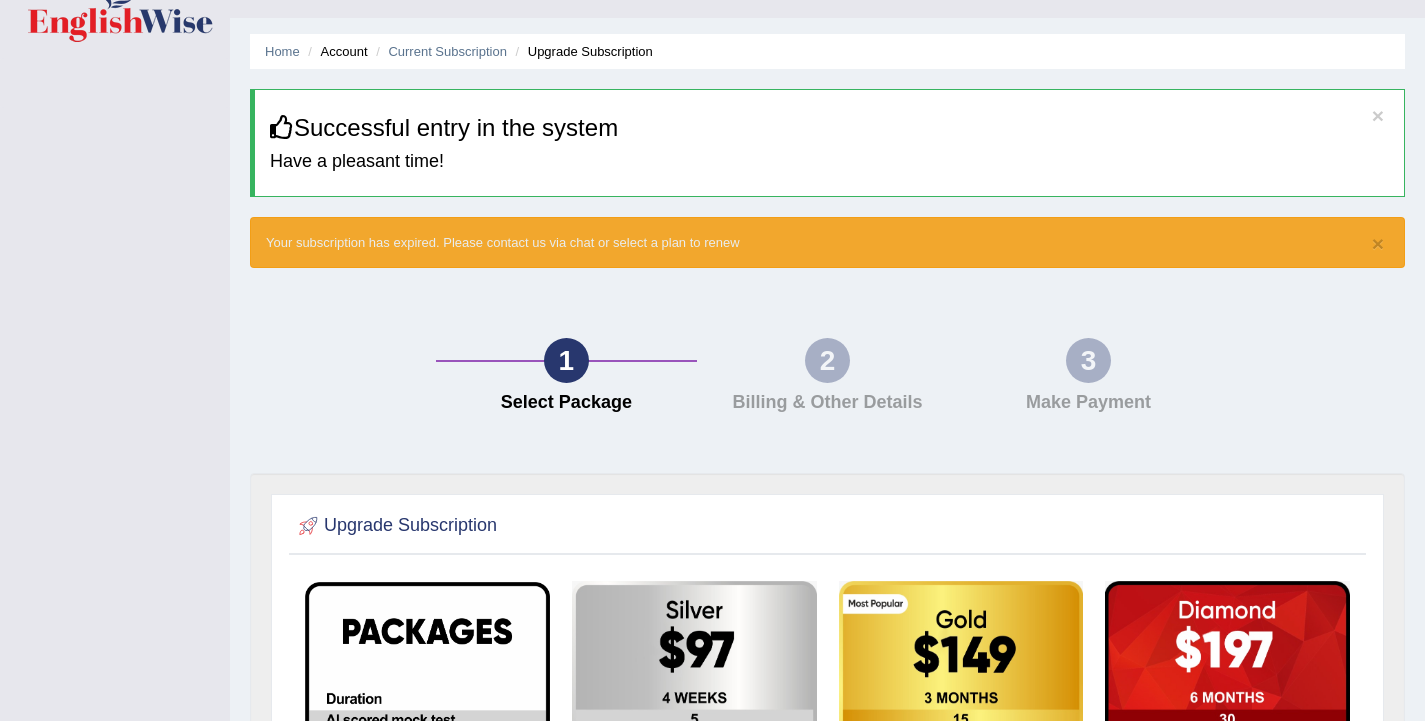 scroll, scrollTop: 0, scrollLeft: 0, axis: both 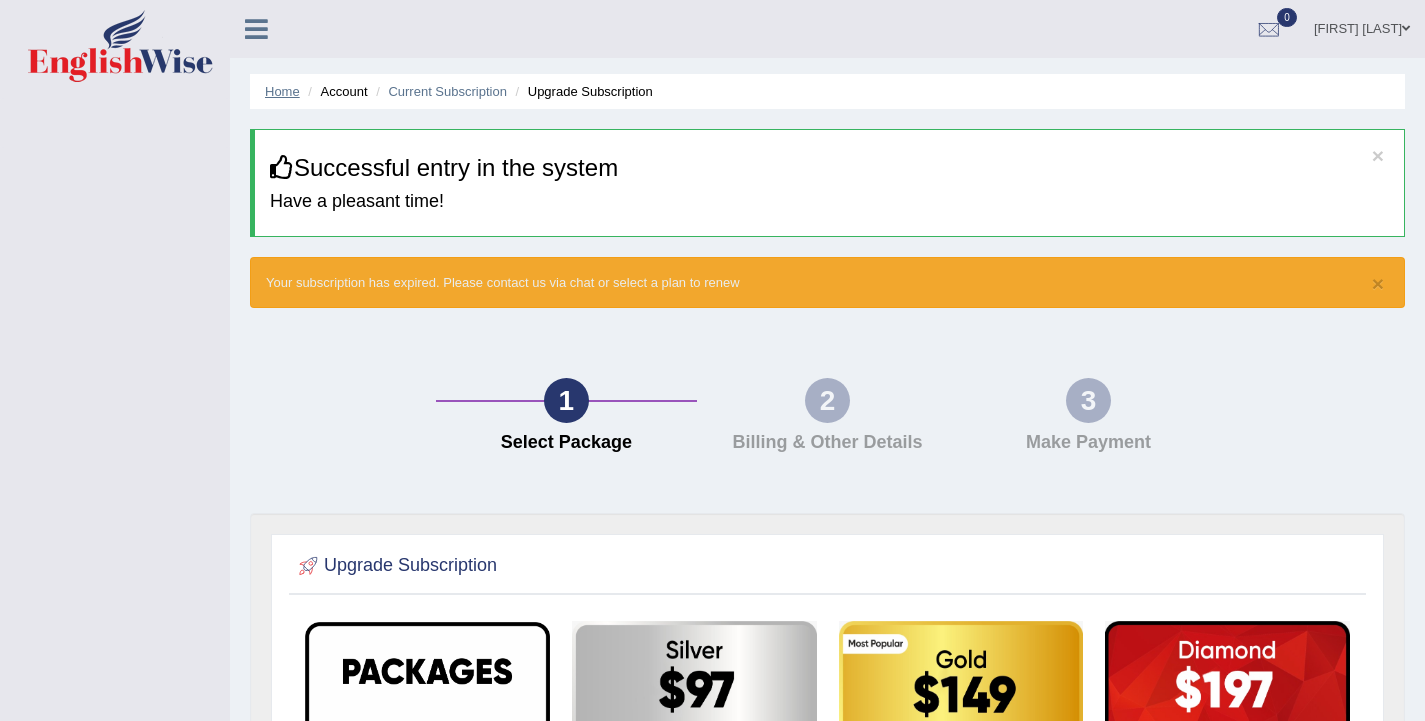 click on "Home" at bounding box center (282, 91) 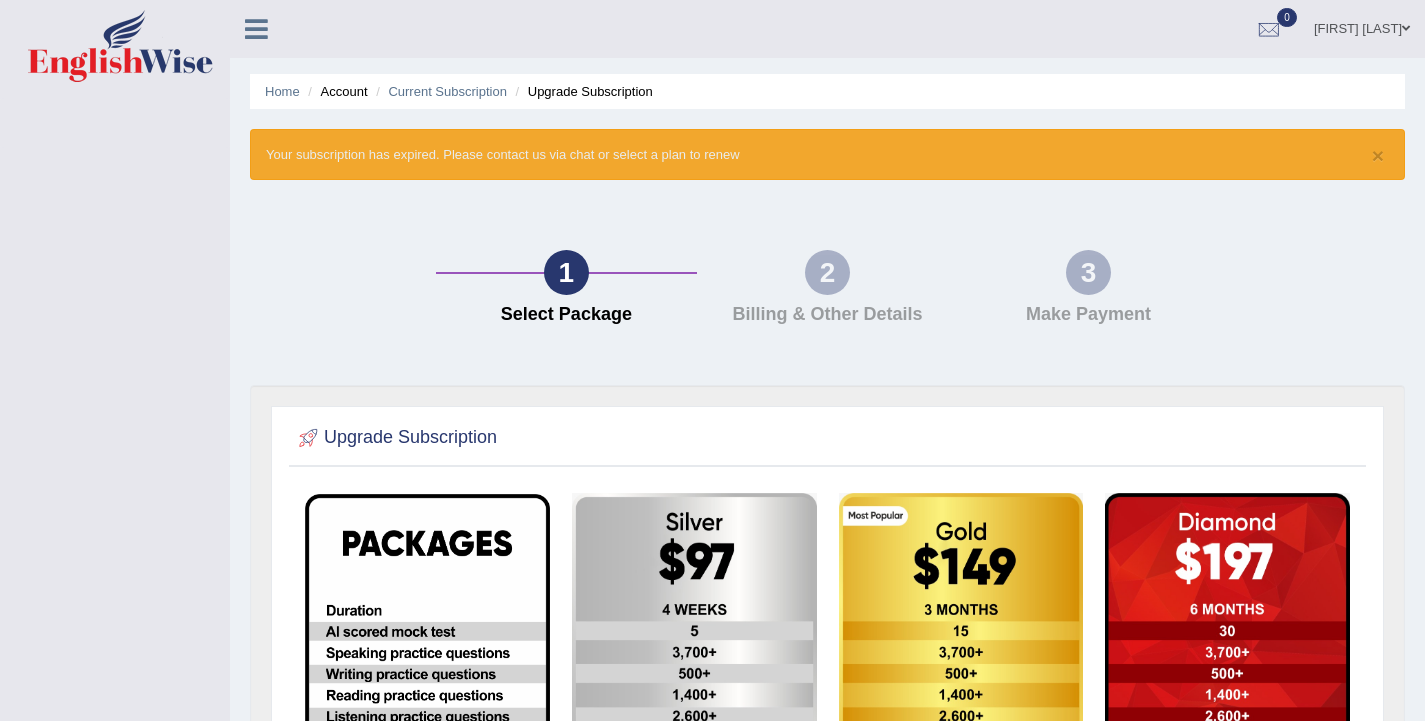 scroll, scrollTop: 0, scrollLeft: 0, axis: both 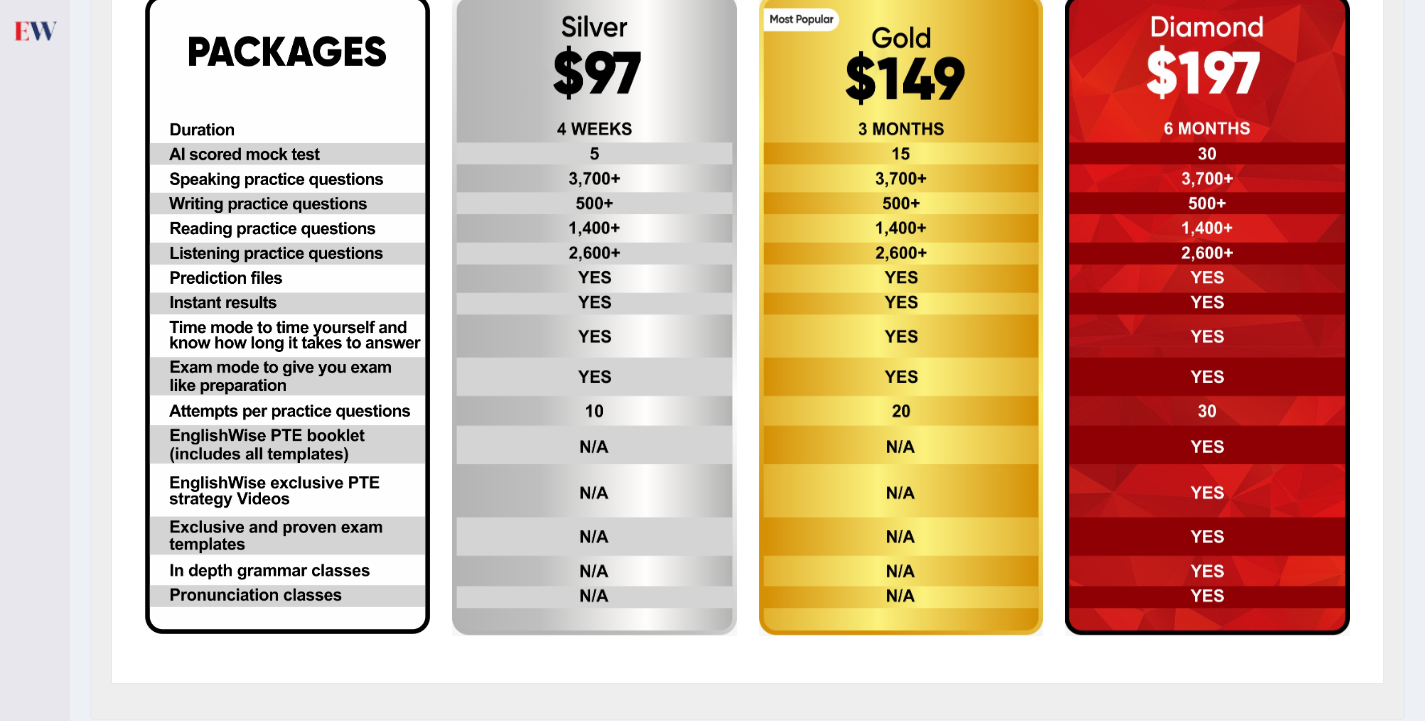 click at bounding box center [287, 314] 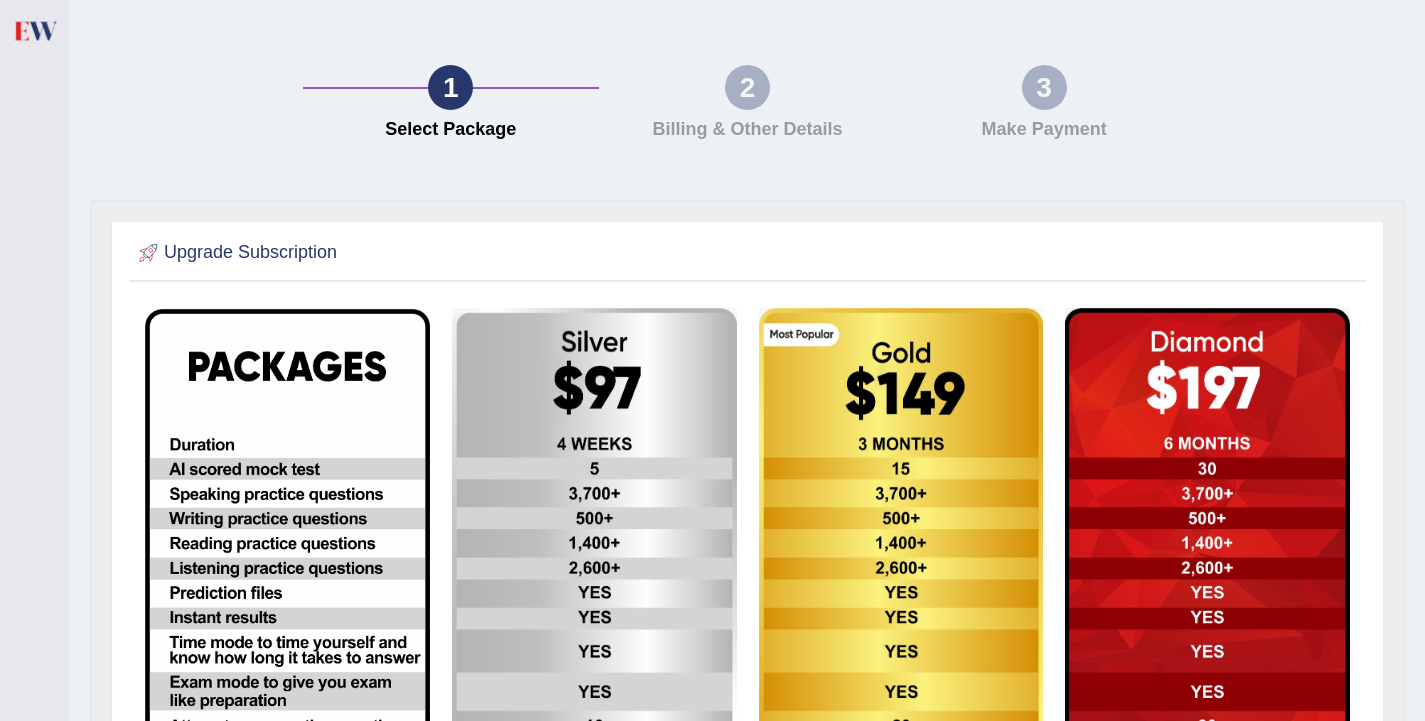 scroll, scrollTop: 0, scrollLeft: 0, axis: both 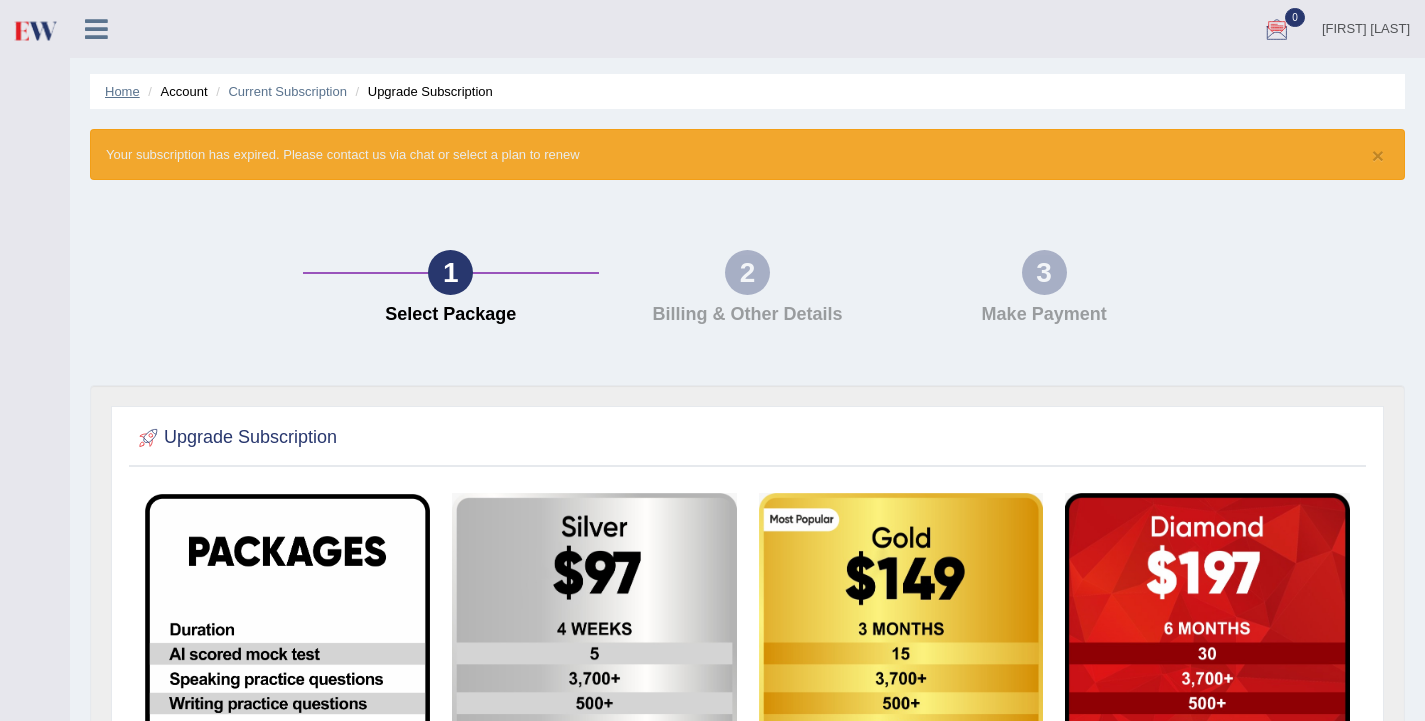 click on "Home" at bounding box center (122, 91) 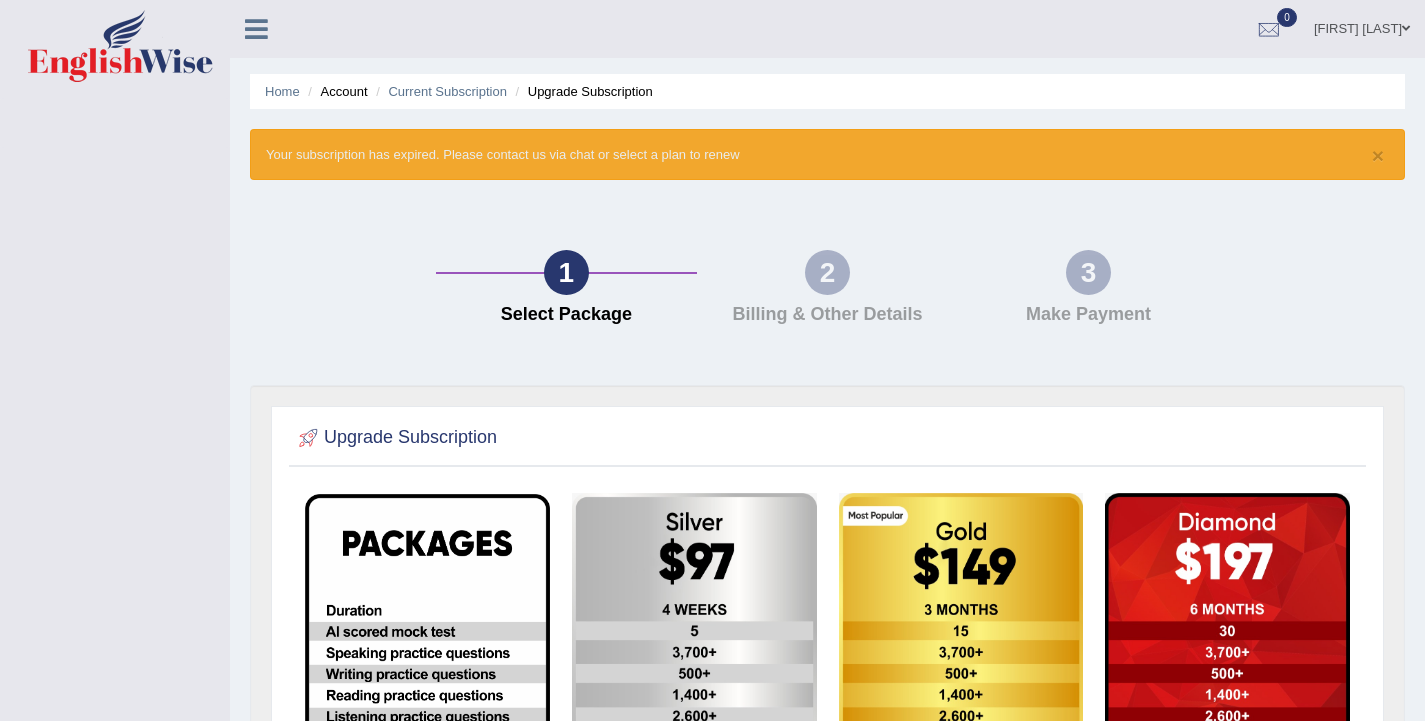 scroll, scrollTop: 0, scrollLeft: 0, axis: both 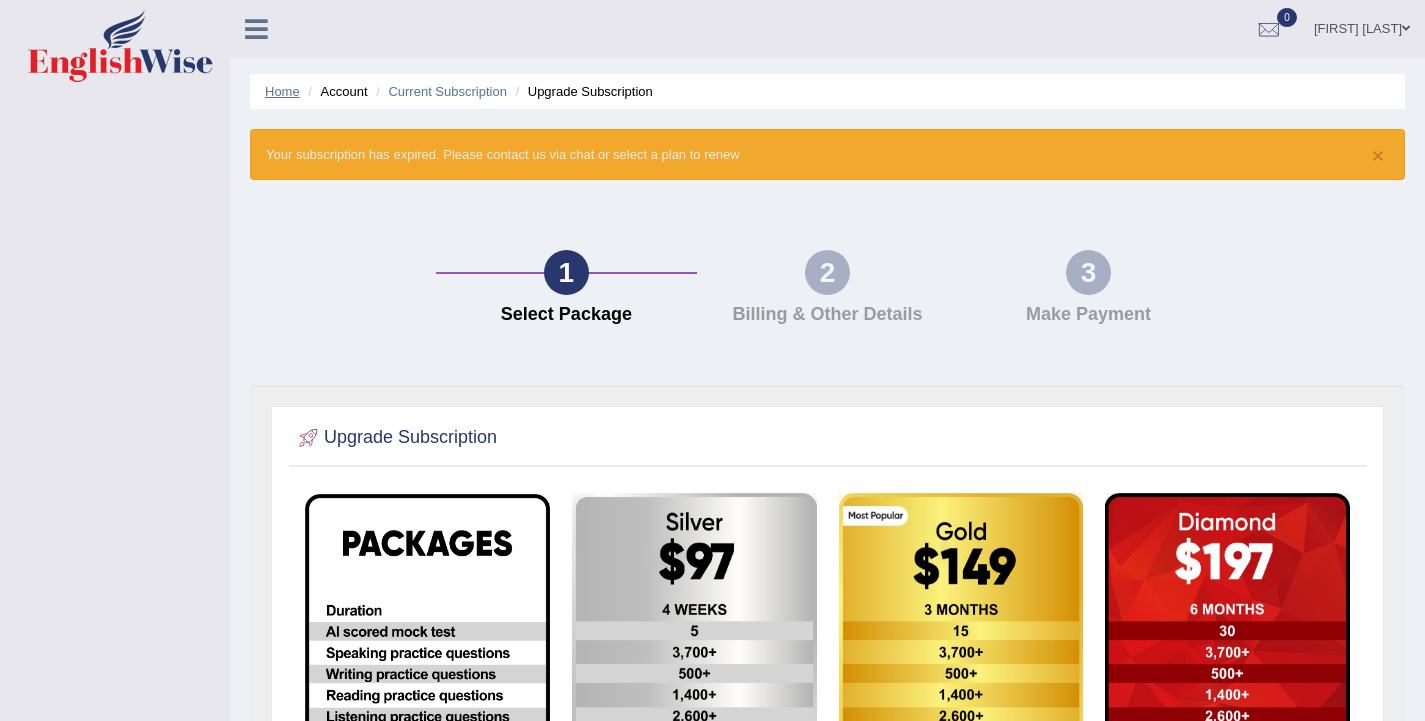 click on "Home" at bounding box center [282, 91] 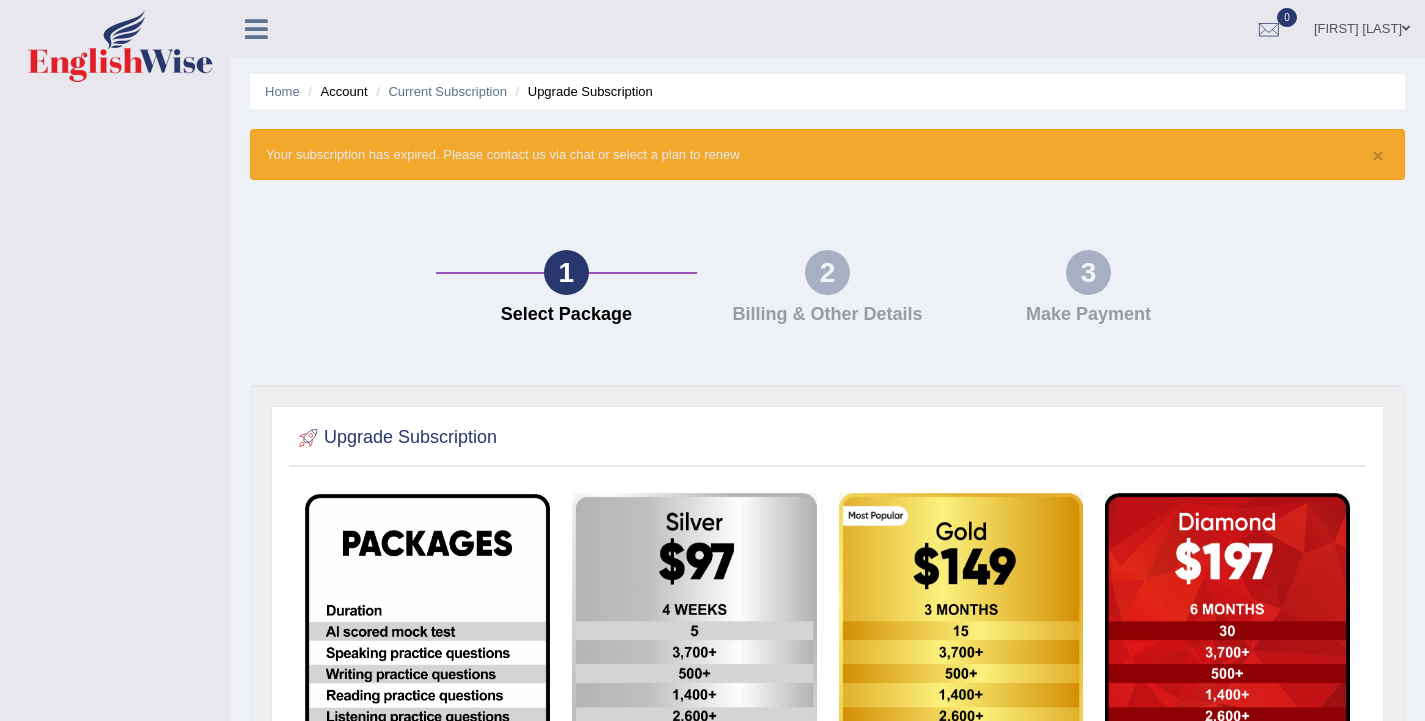 scroll, scrollTop: 0, scrollLeft: 0, axis: both 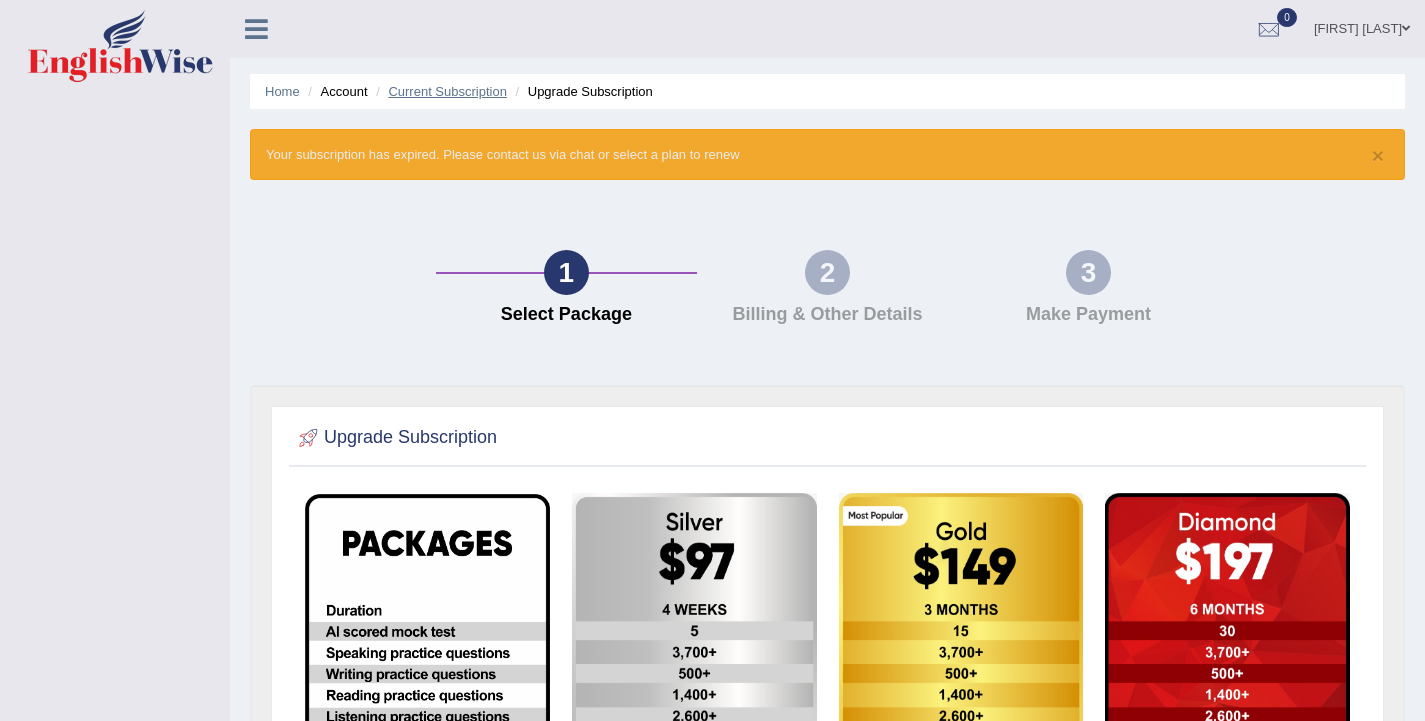 click on "Current Subscription" at bounding box center [447, 91] 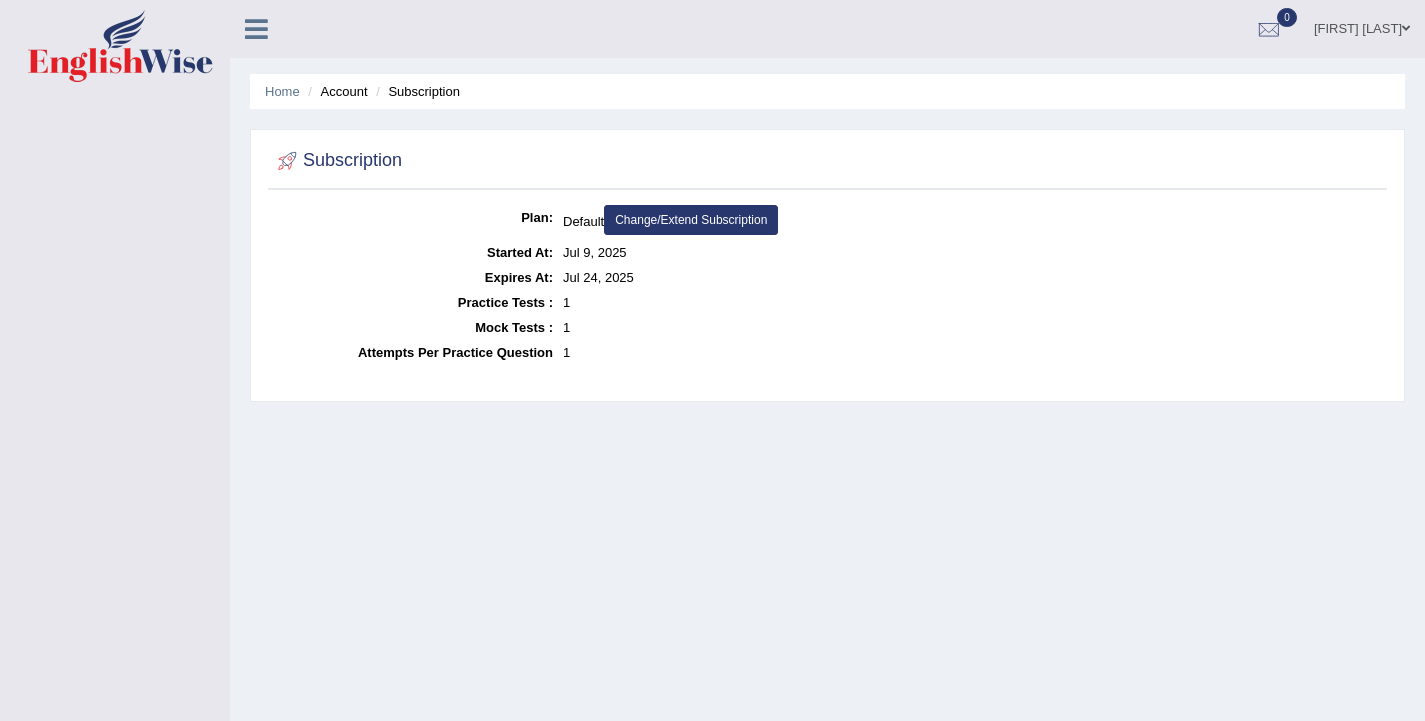scroll, scrollTop: 0, scrollLeft: 0, axis: both 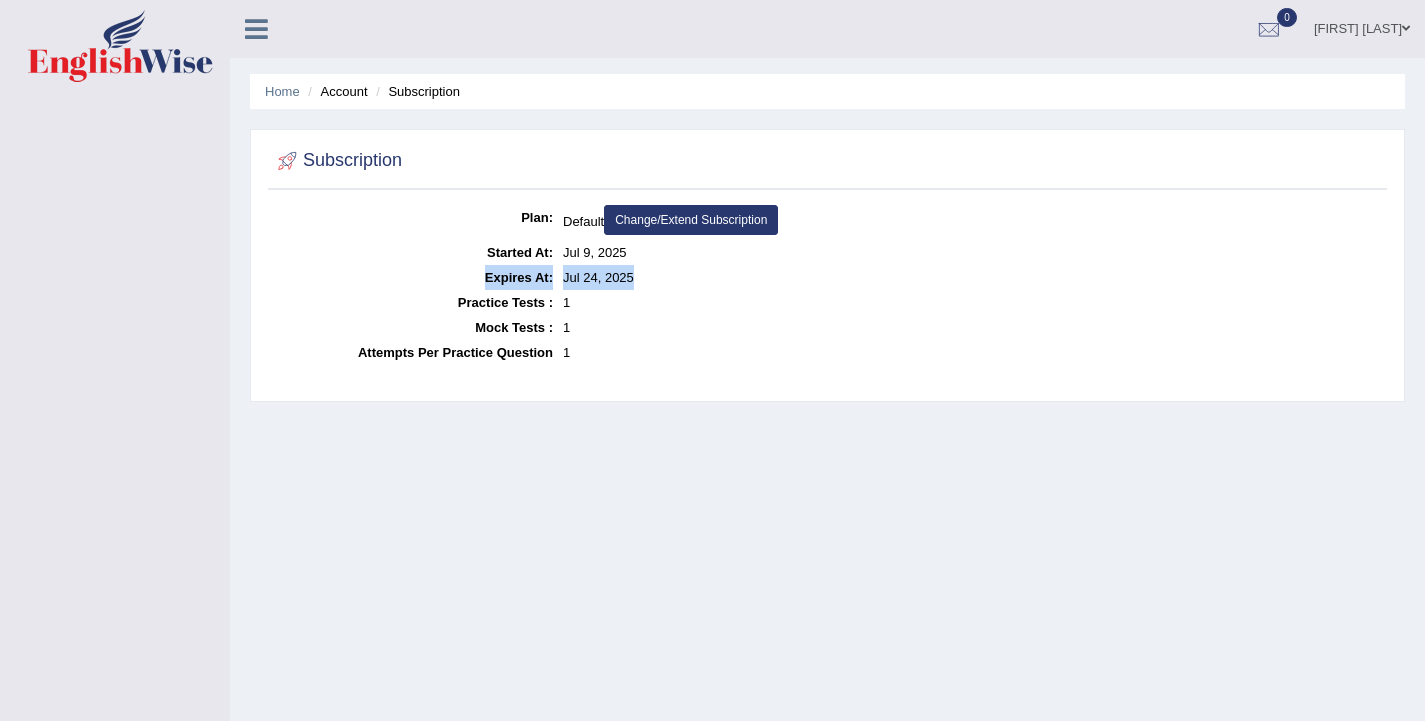 drag, startPoint x: 654, startPoint y: 268, endPoint x: 400, endPoint y: 254, distance: 254.38553 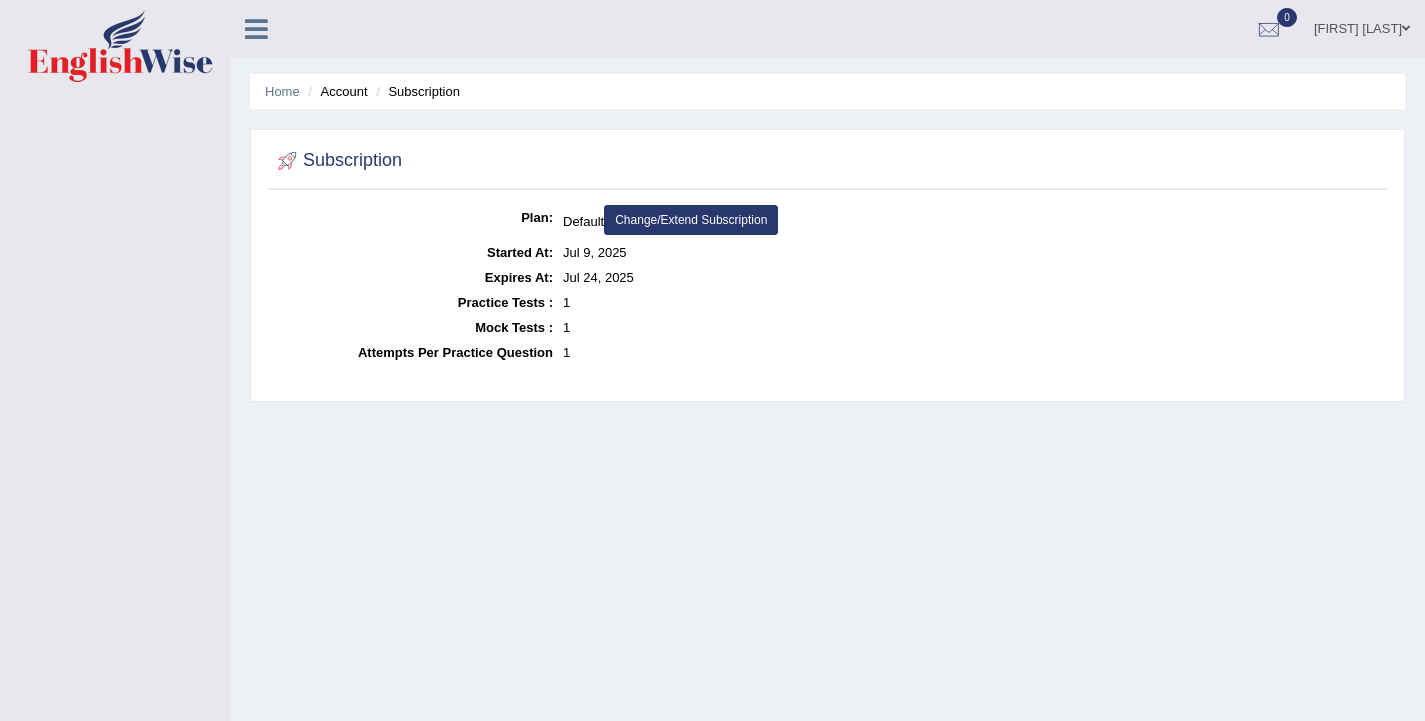 click on "Account" at bounding box center [335, 91] 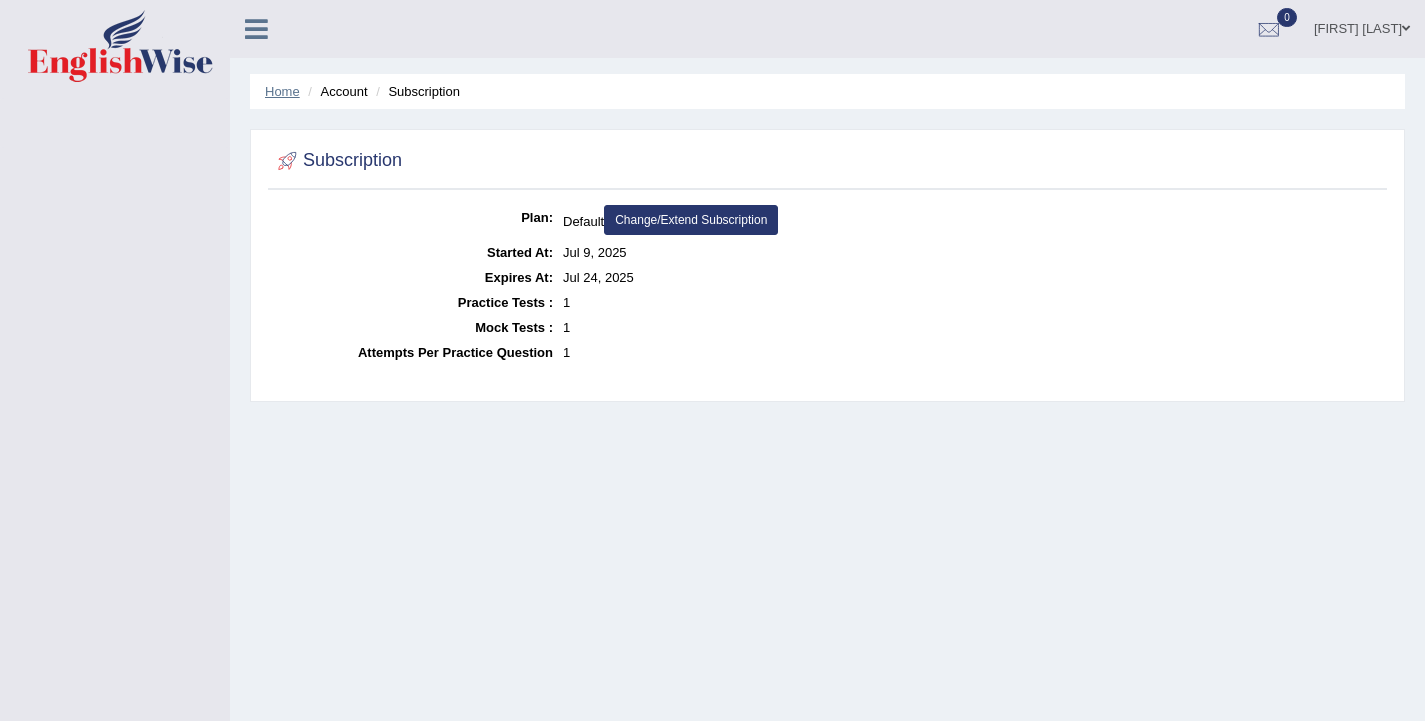 click on "Home" at bounding box center (282, 91) 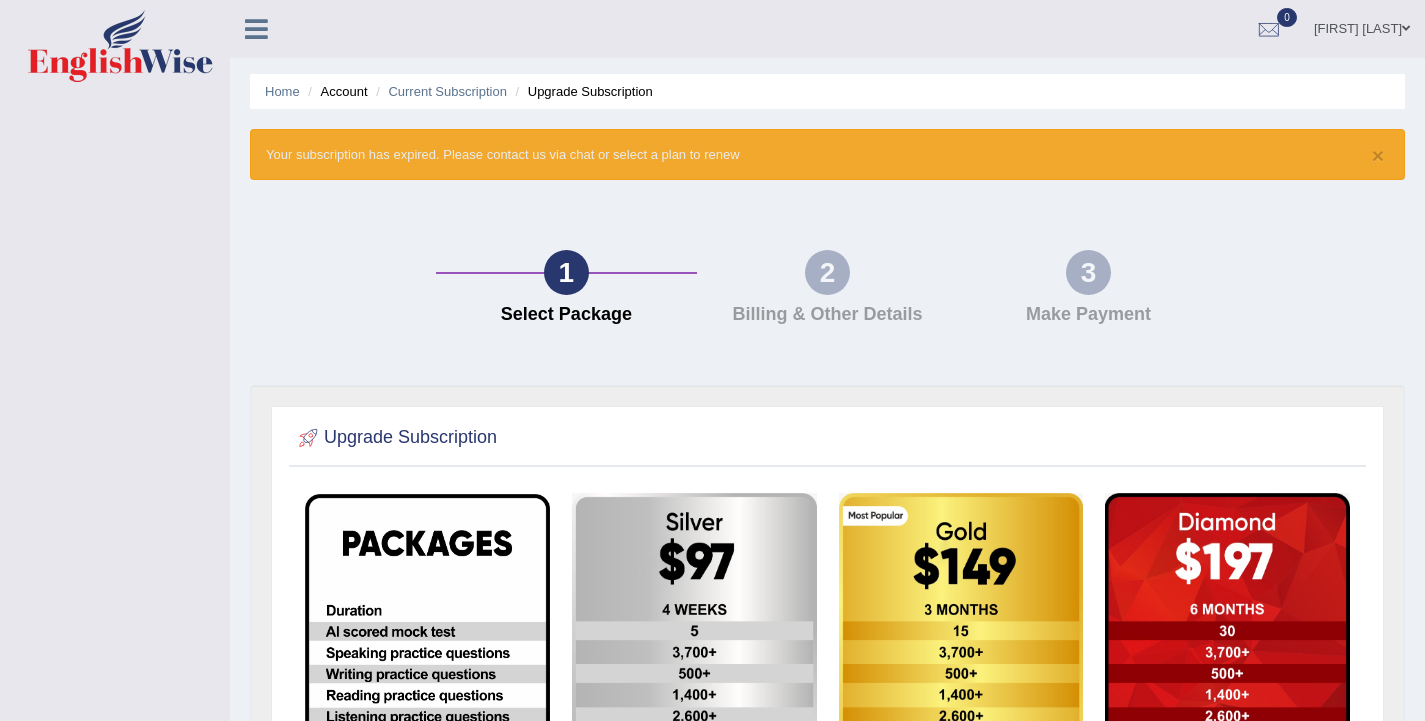 scroll, scrollTop: 0, scrollLeft: 0, axis: both 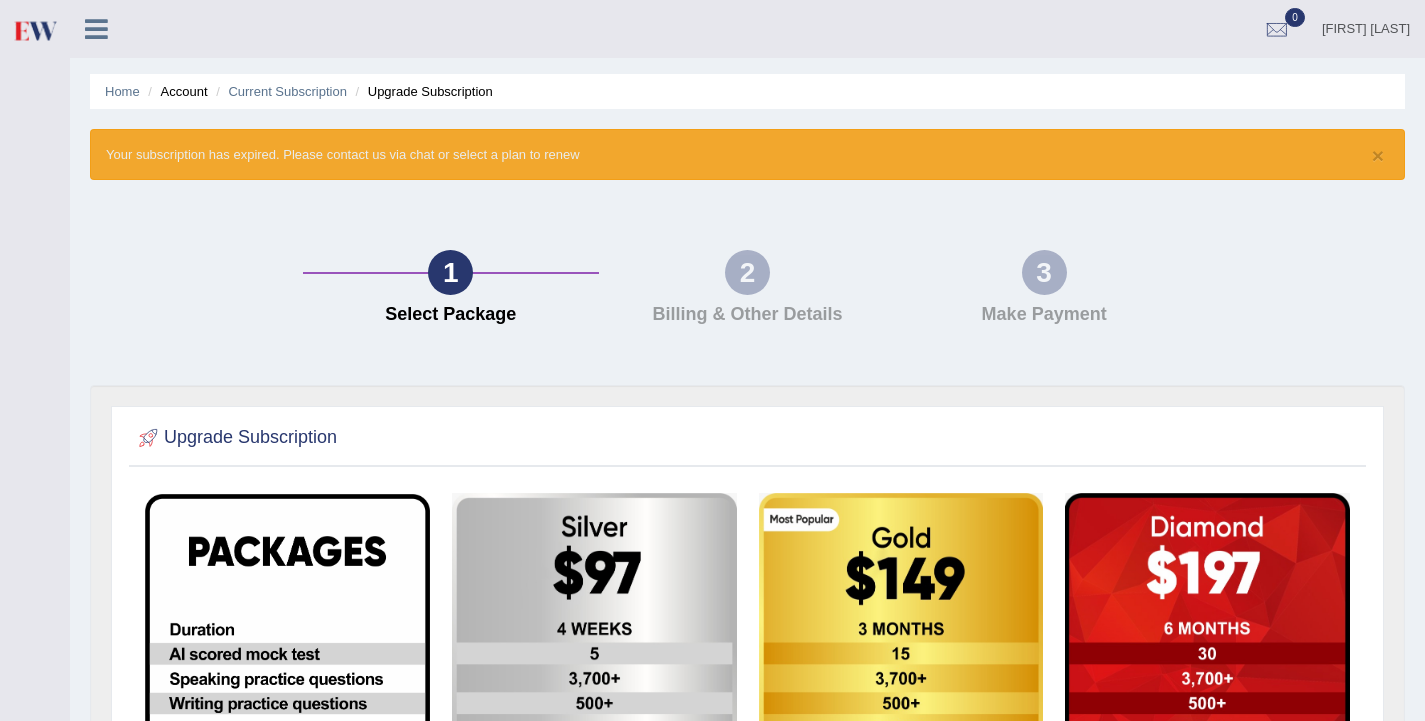 click at bounding box center [96, 27] 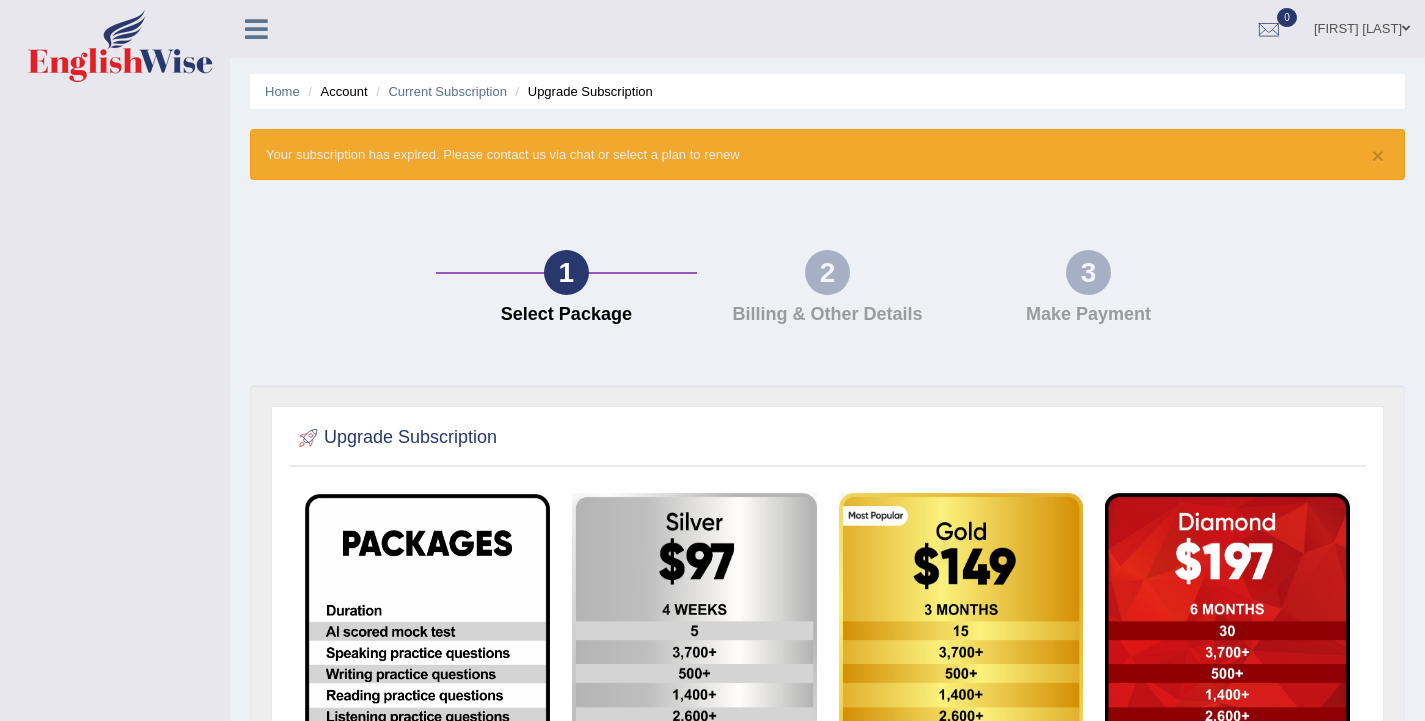 click on "[FIRST] [LAST]" at bounding box center [1362, 26] 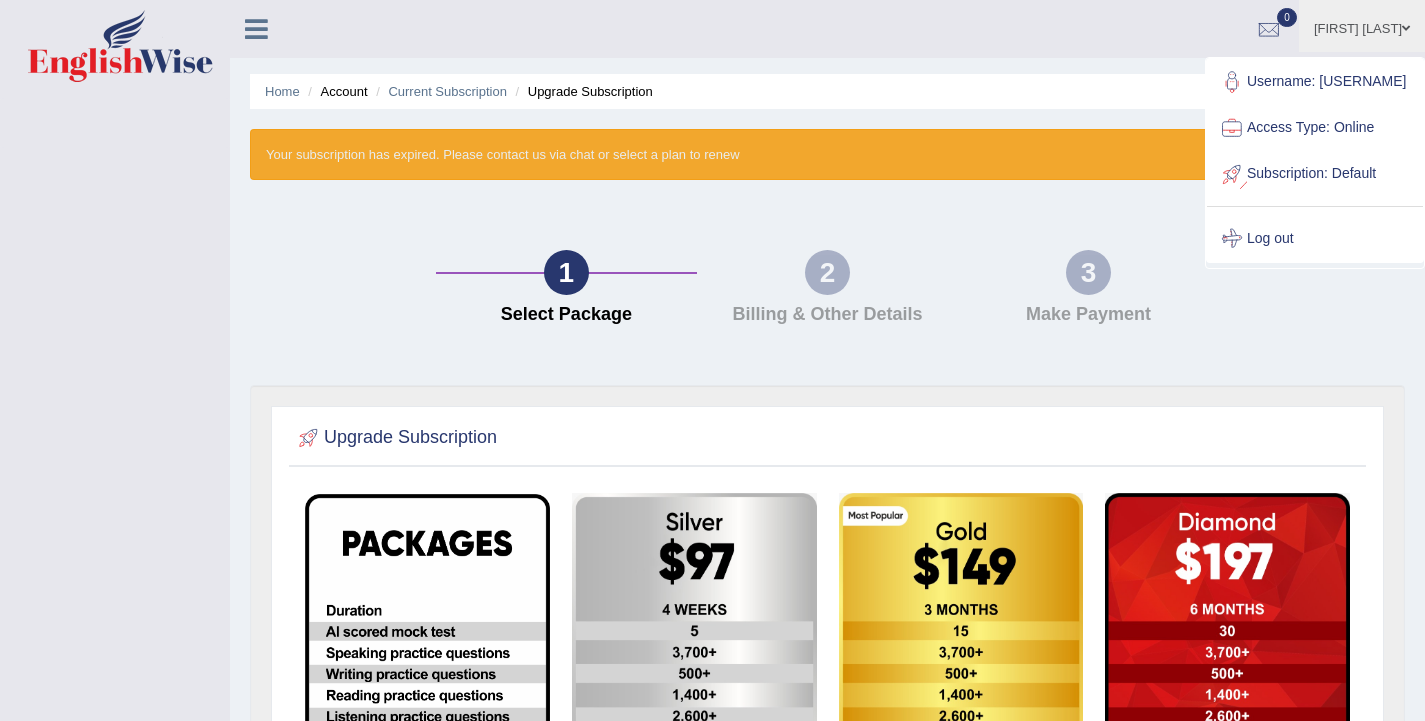 click on "Subscription: Default" at bounding box center (1315, 174) 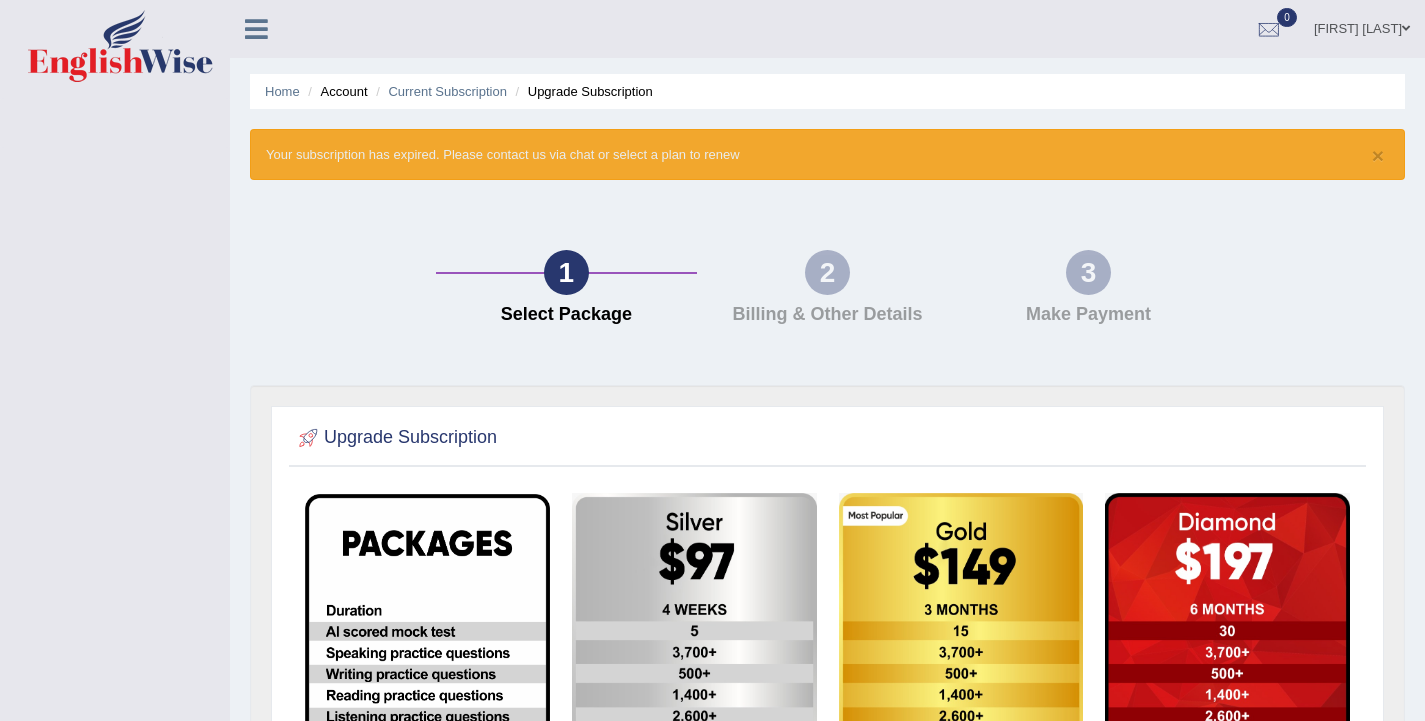 click at bounding box center (120, 46) 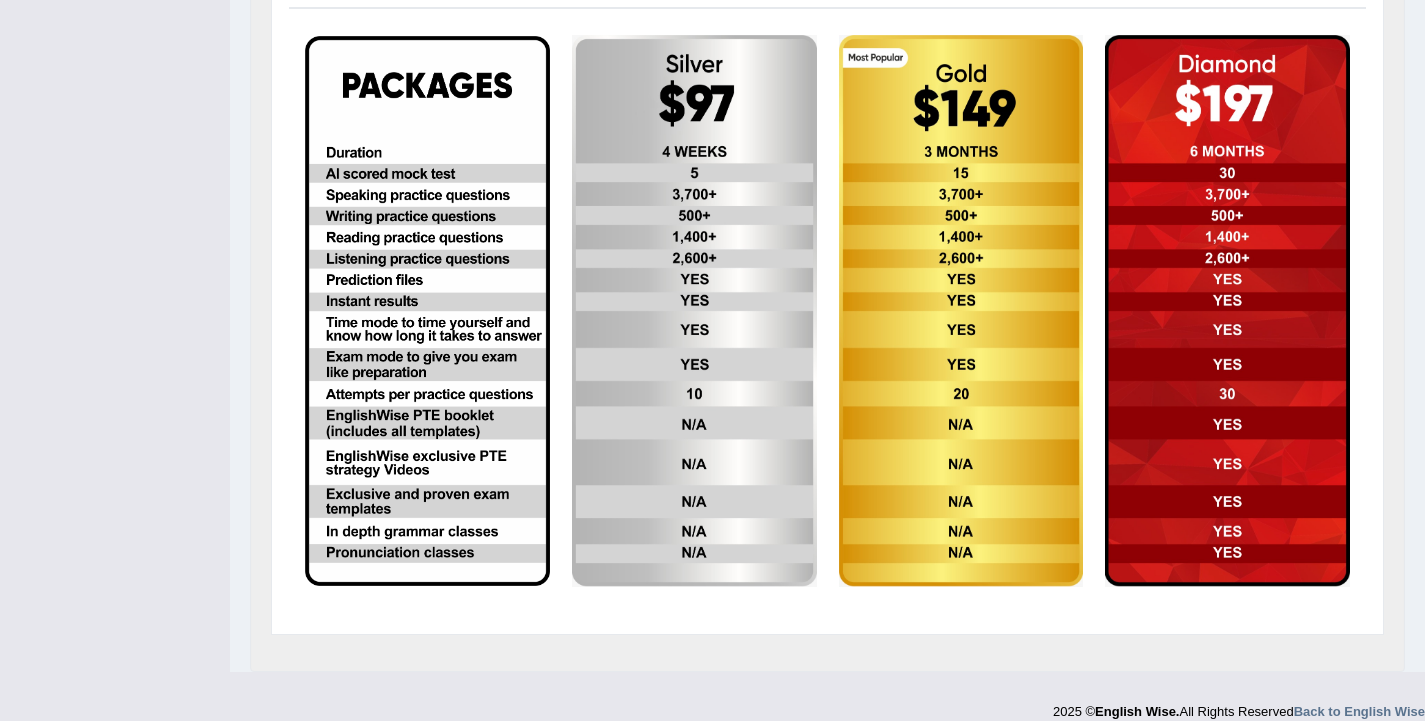 scroll, scrollTop: 479, scrollLeft: 0, axis: vertical 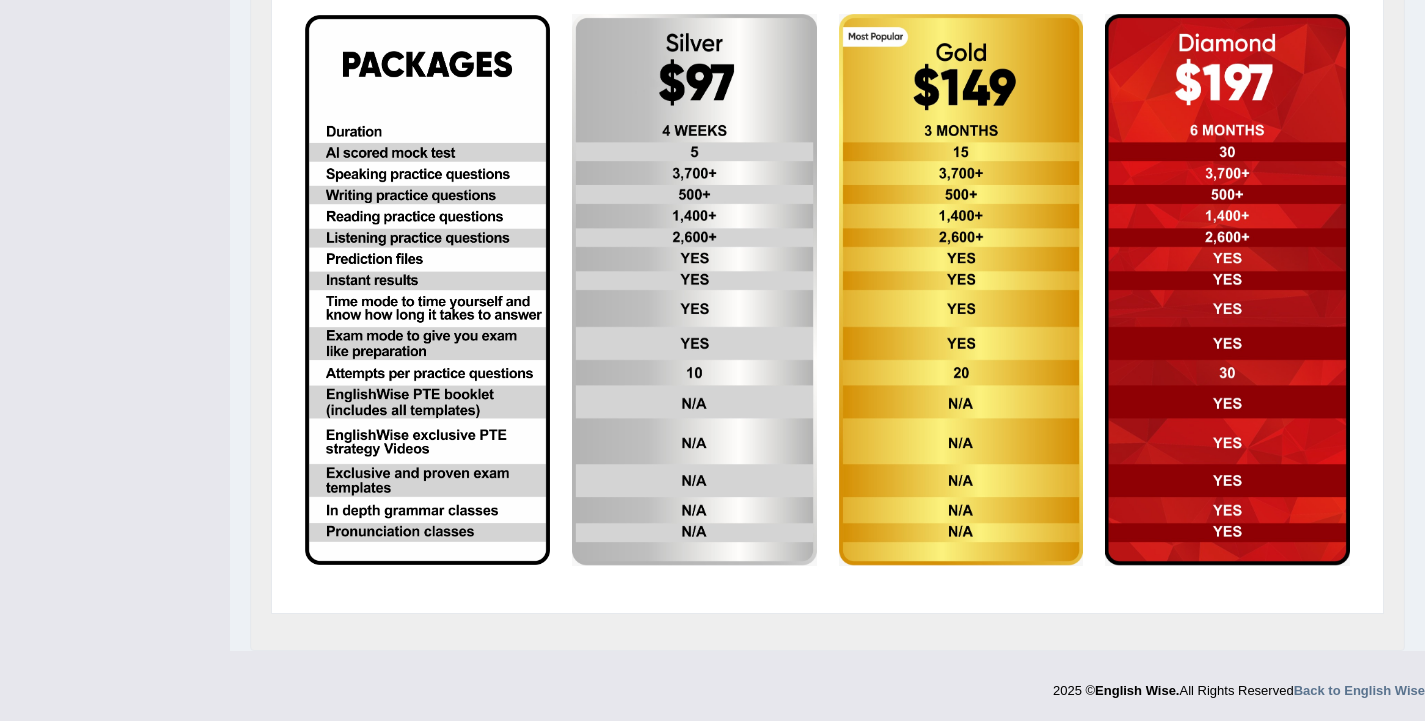 click at bounding box center (427, 290) 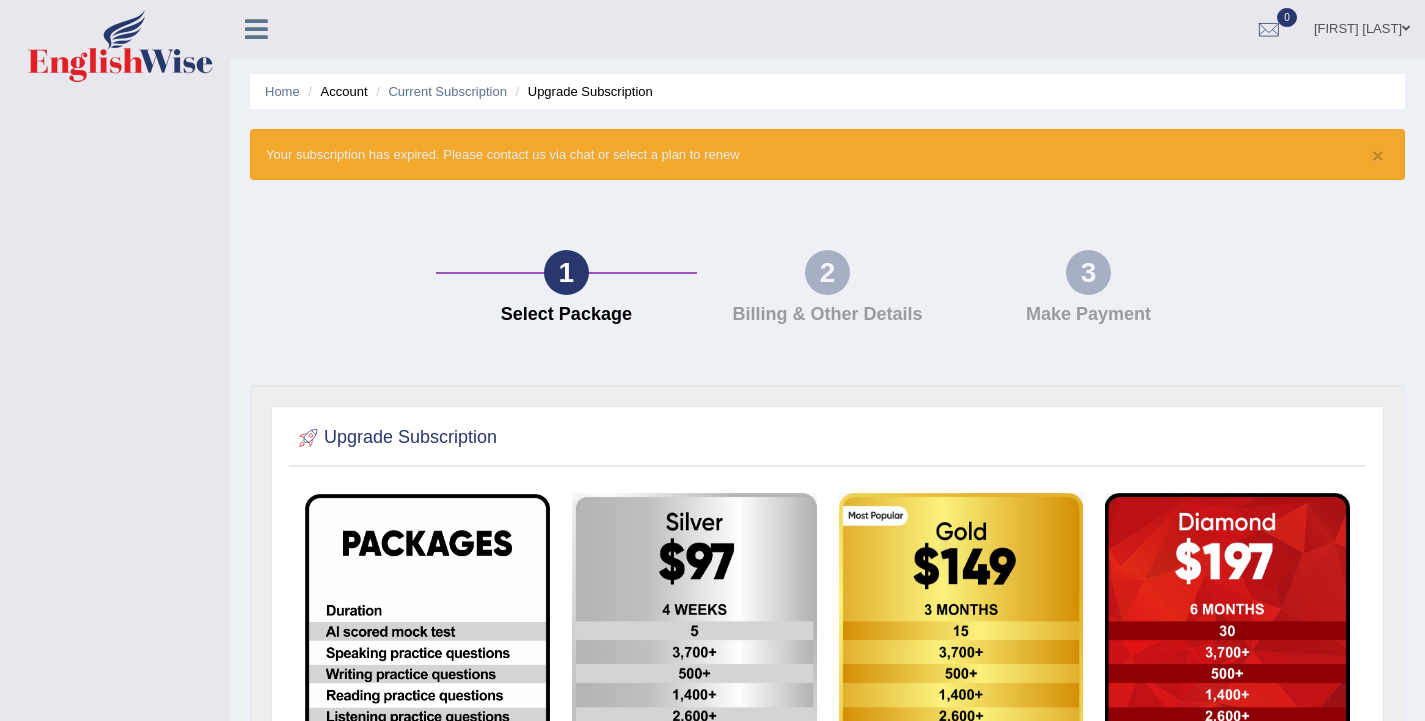 scroll, scrollTop: 200, scrollLeft: 0, axis: vertical 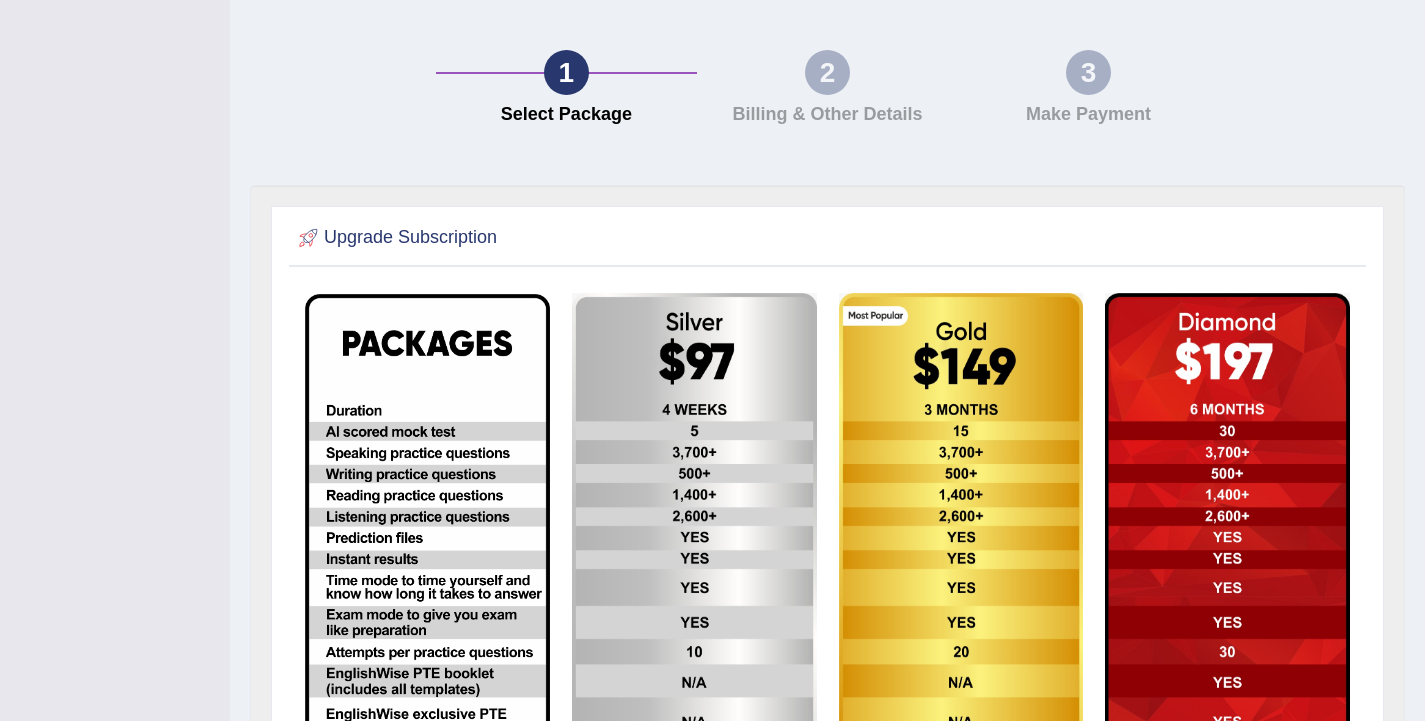click at bounding box center (694, 569) 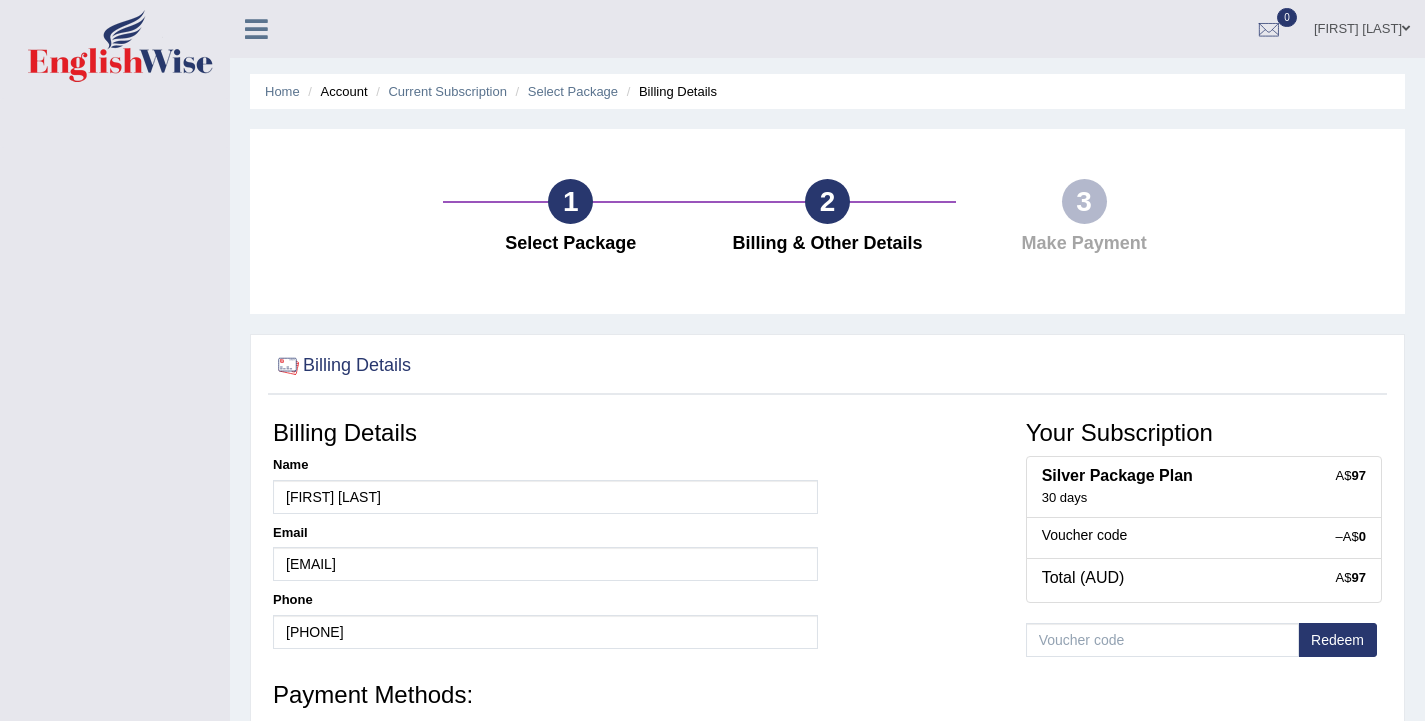 scroll, scrollTop: 0, scrollLeft: 0, axis: both 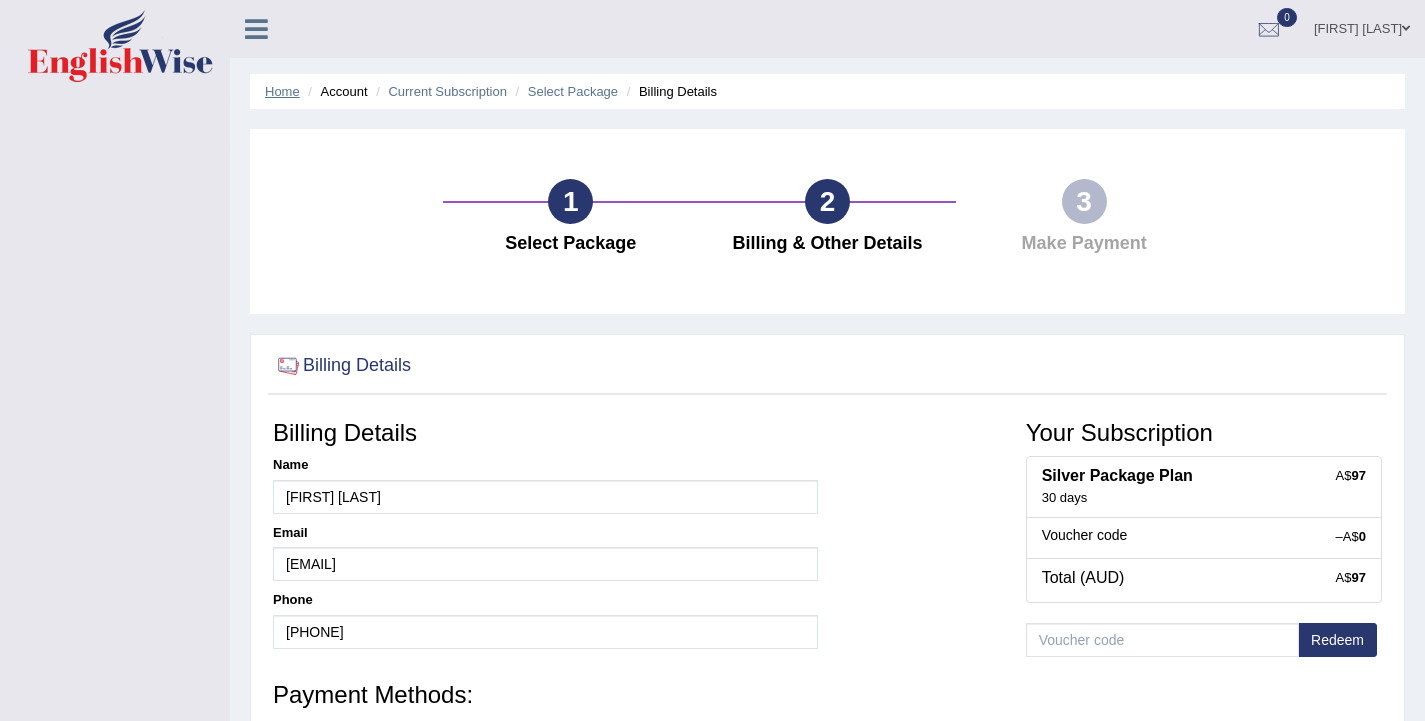 click on "Home" at bounding box center (282, 91) 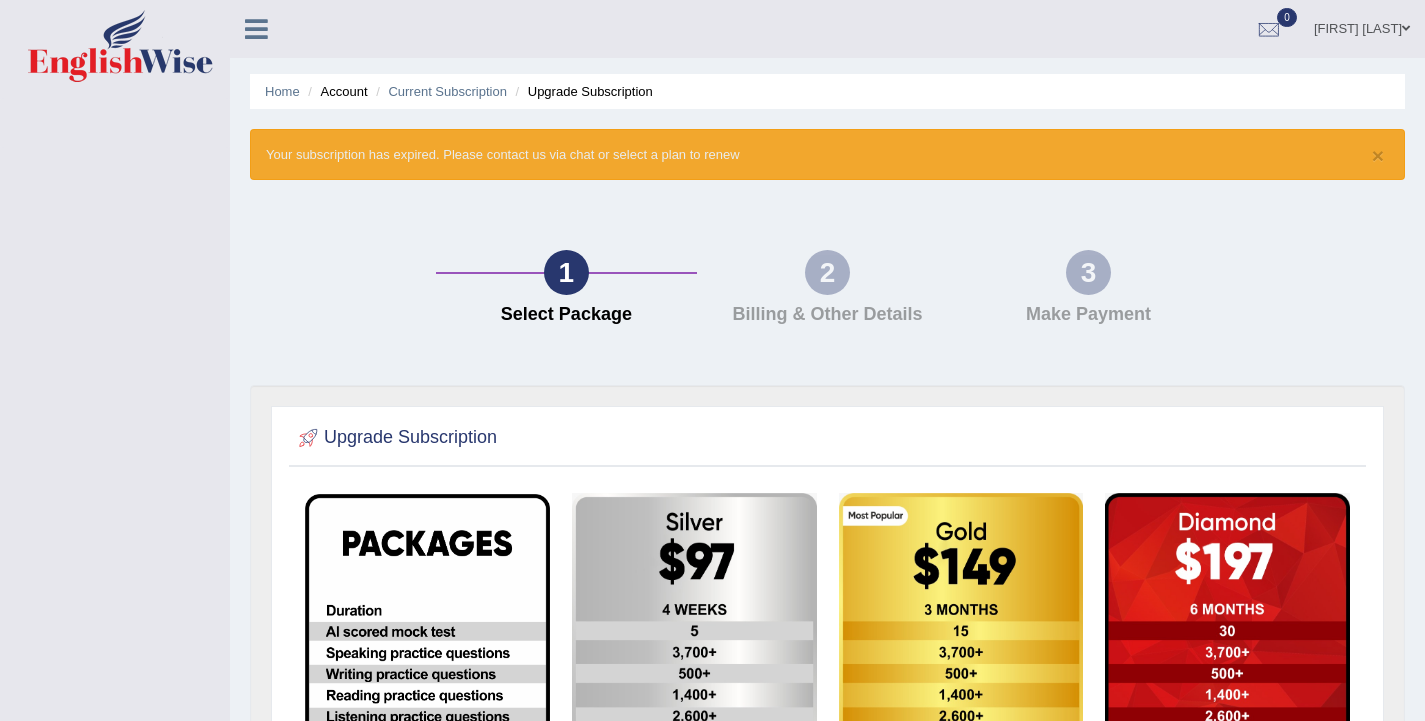 scroll, scrollTop: 0, scrollLeft: 0, axis: both 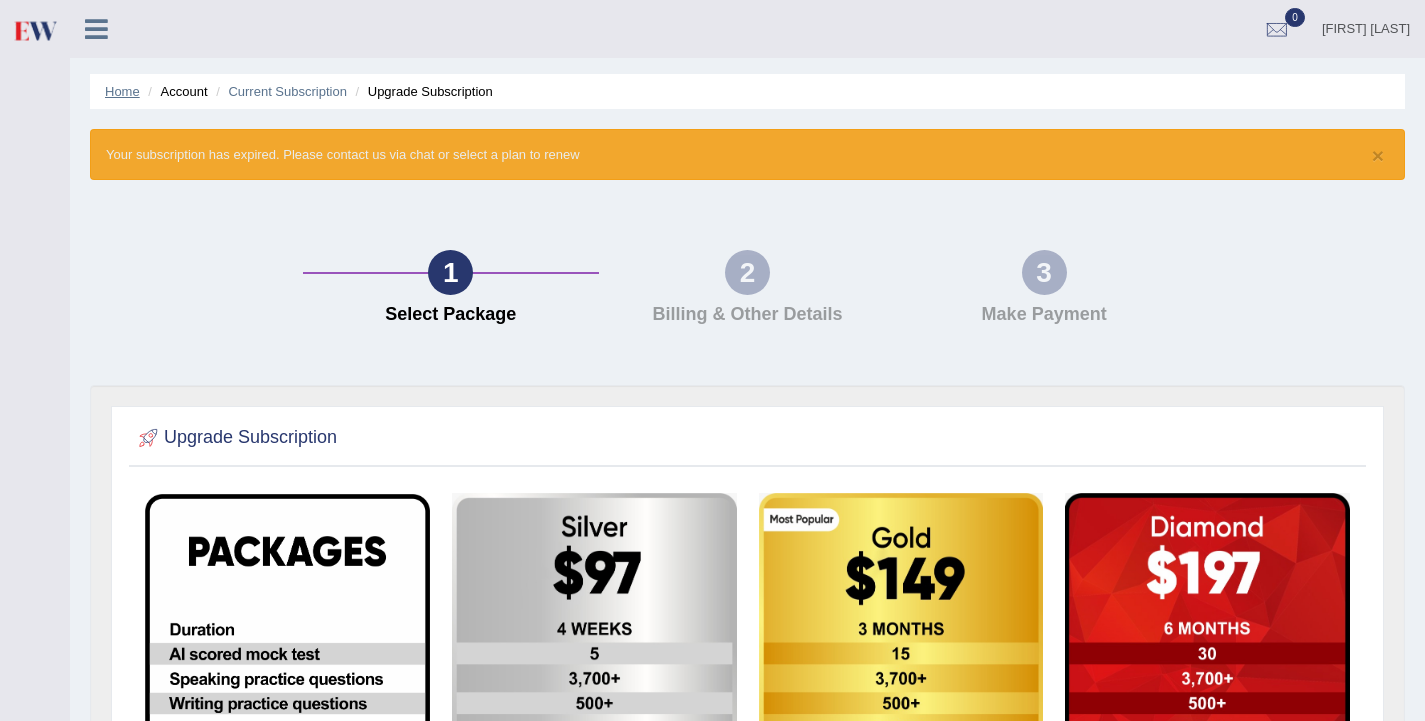 drag, startPoint x: 91, startPoint y: 88, endPoint x: 111, endPoint y: 88, distance: 20 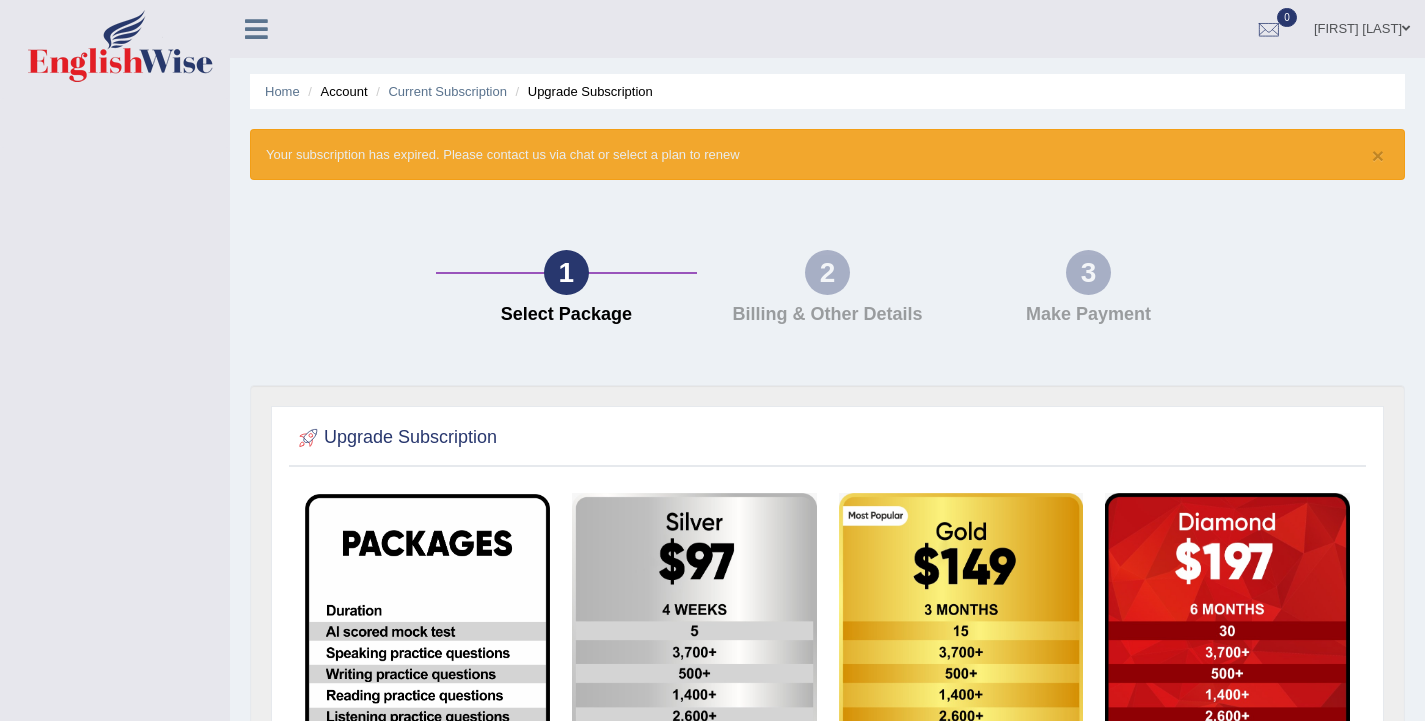 scroll, scrollTop: 0, scrollLeft: 0, axis: both 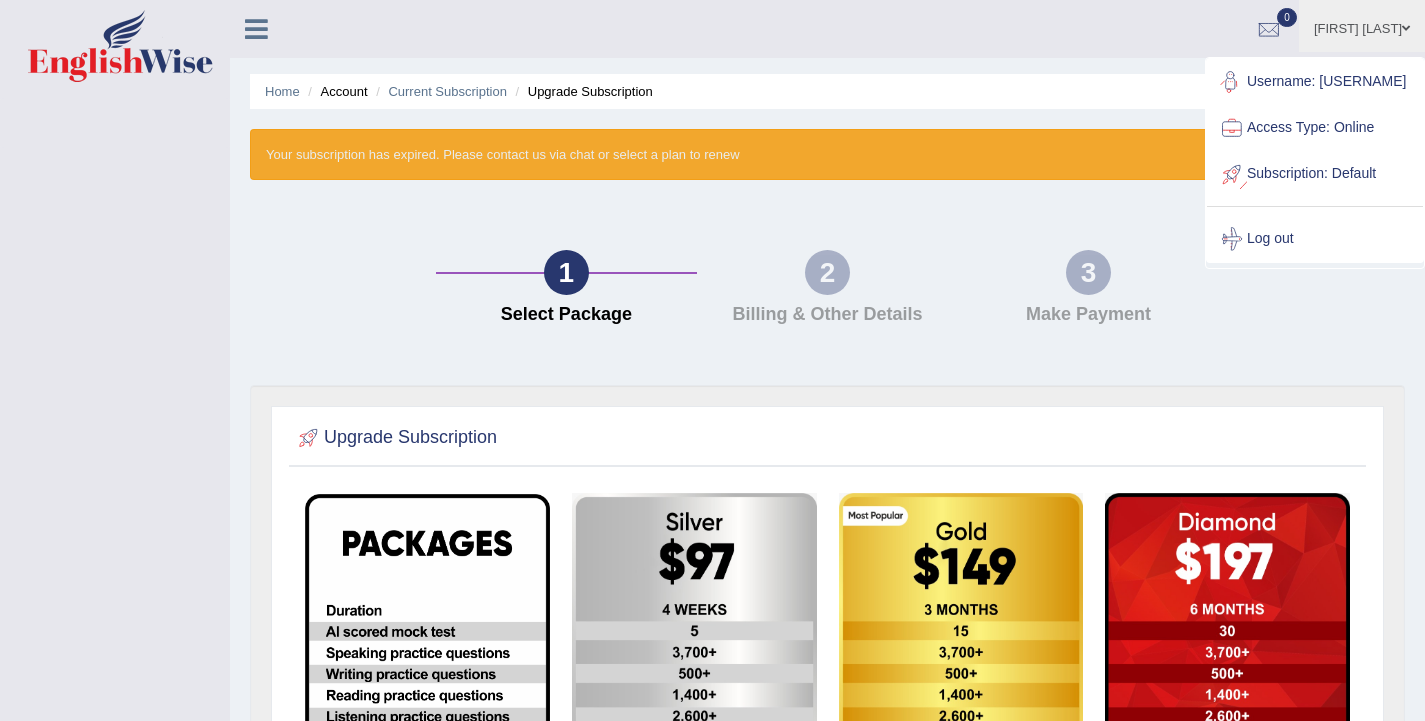 click on "Access Type: Online" at bounding box center (1315, 128) 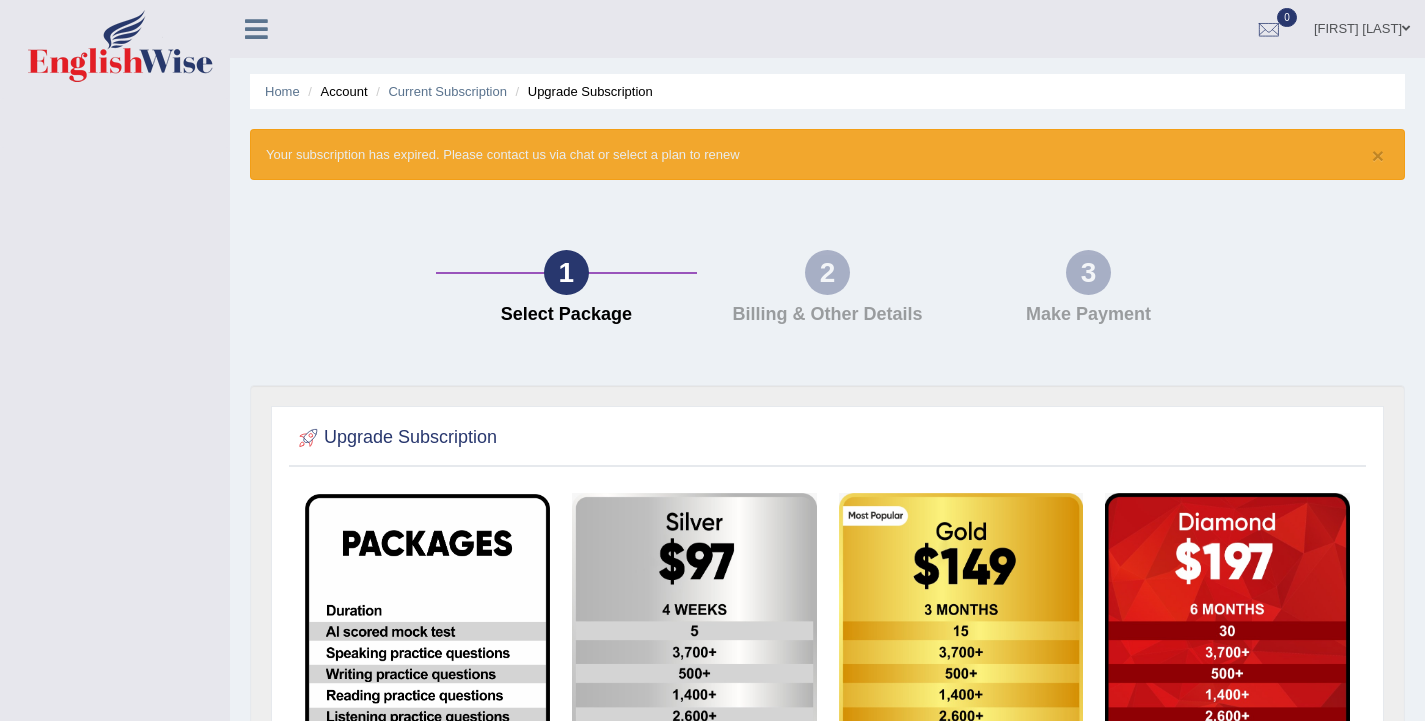 click on "Shreeya Shrestha" at bounding box center (1362, 26) 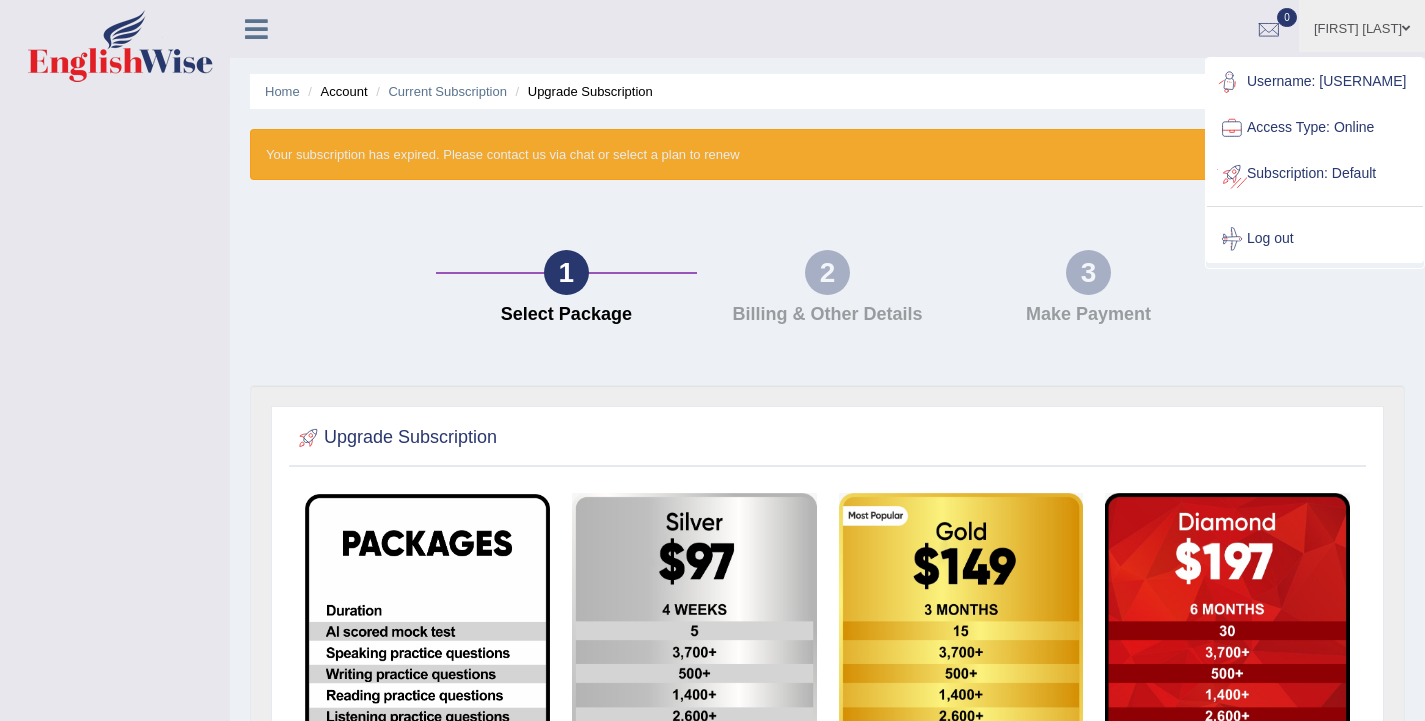 click on "Subscription: Default" at bounding box center [1315, 174] 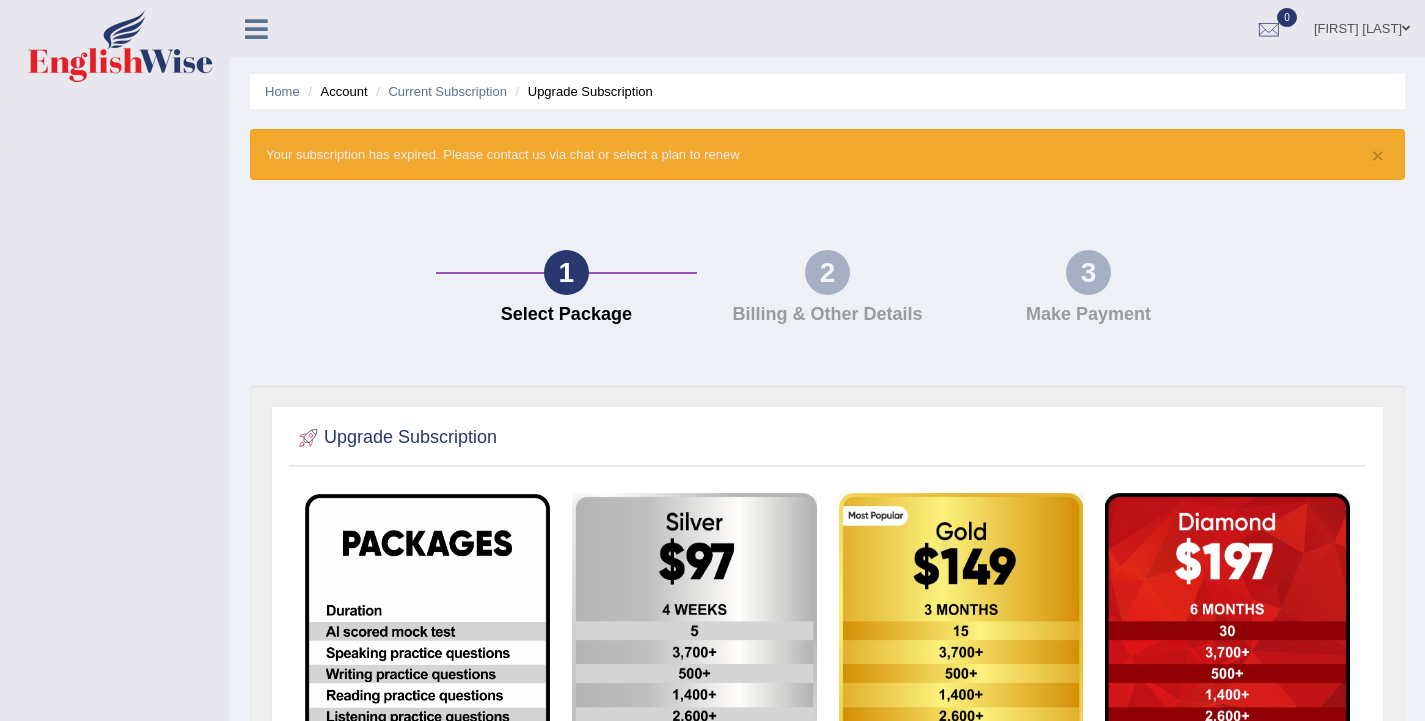 click on "Shreeya Shrestha" at bounding box center (1362, 26) 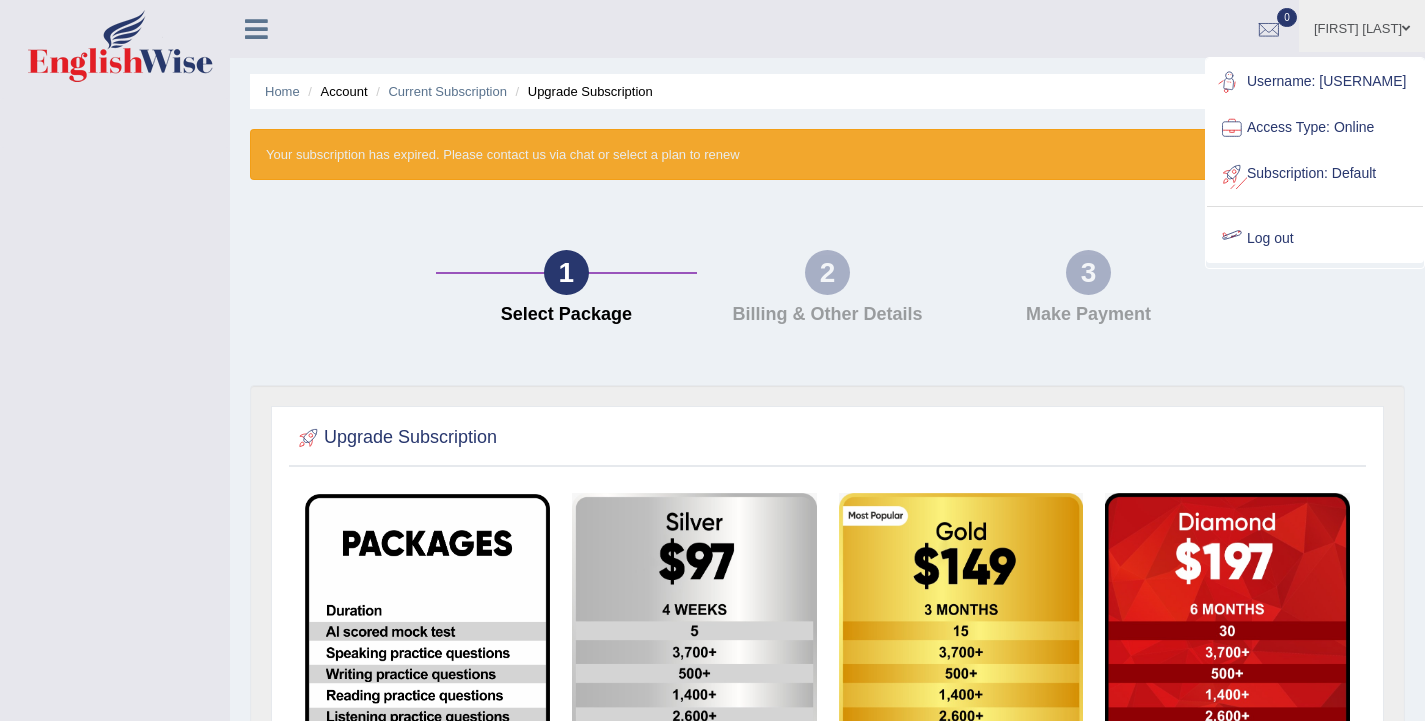 click on "Log out" at bounding box center (1315, 239) 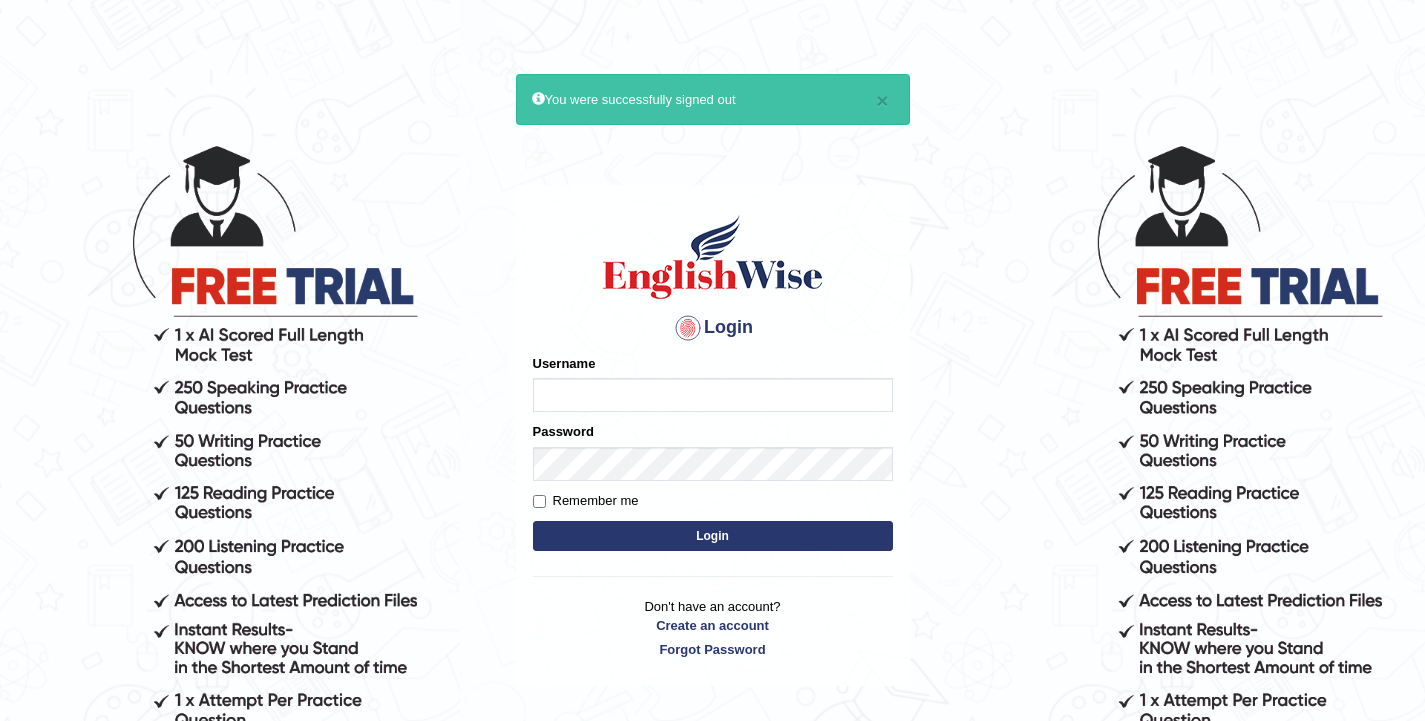 scroll, scrollTop: 0, scrollLeft: 0, axis: both 